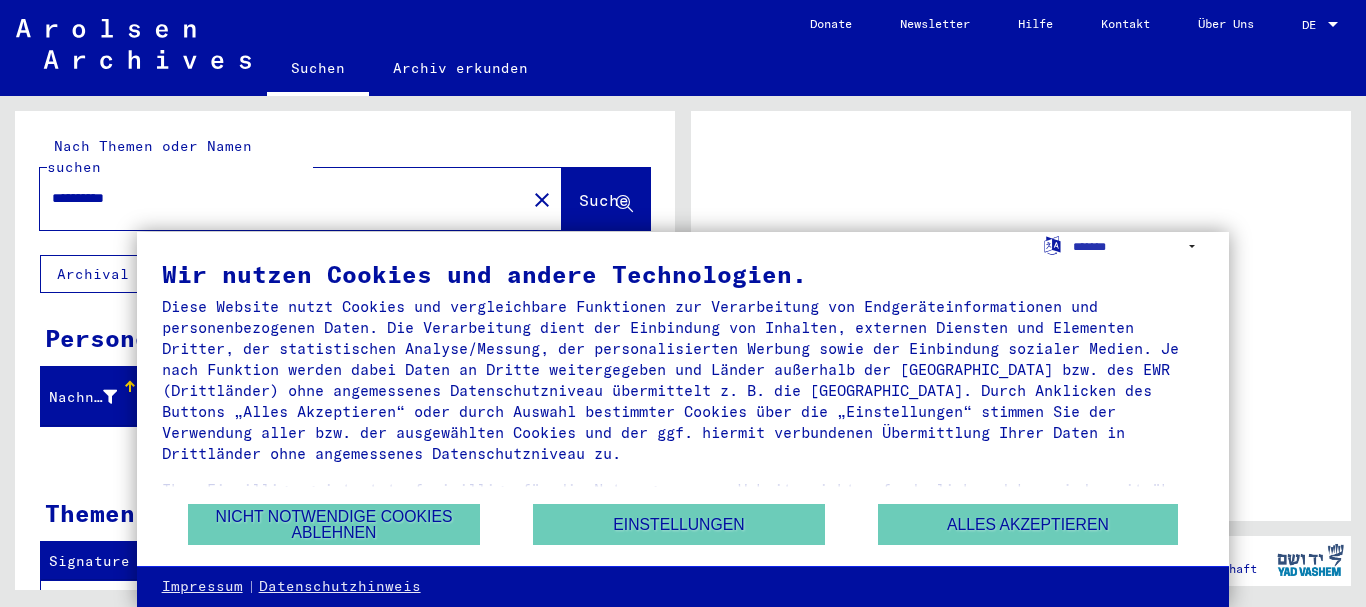 scroll, scrollTop: 0, scrollLeft: 0, axis: both 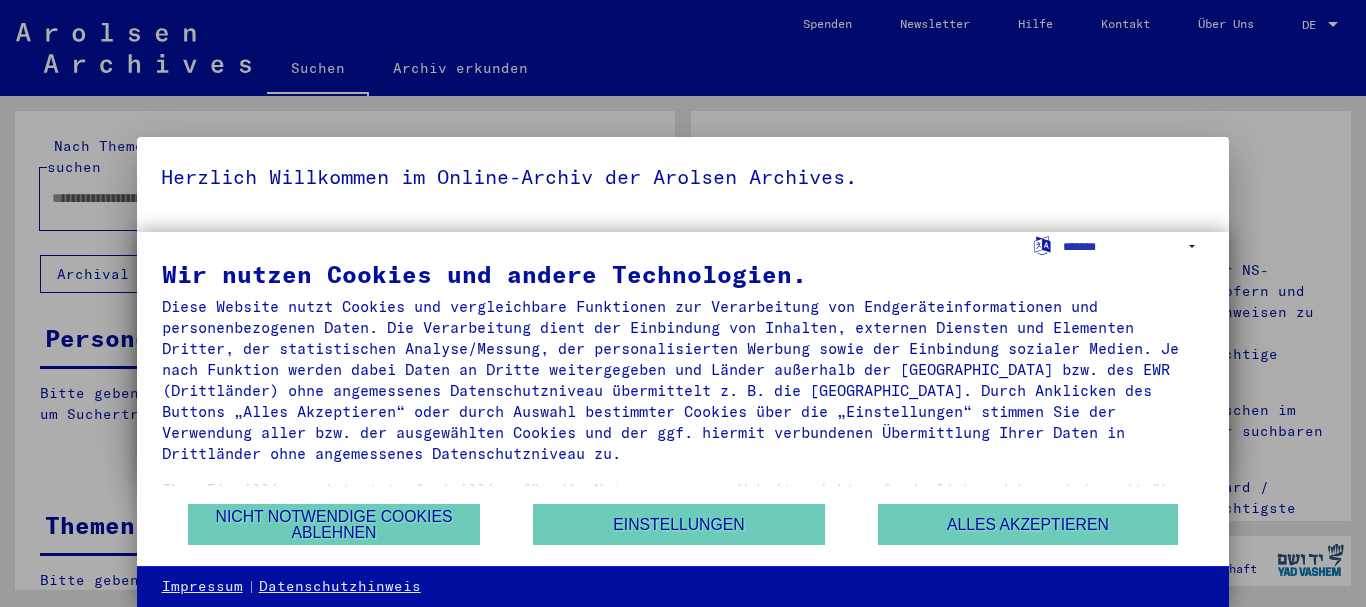 type on "**********" 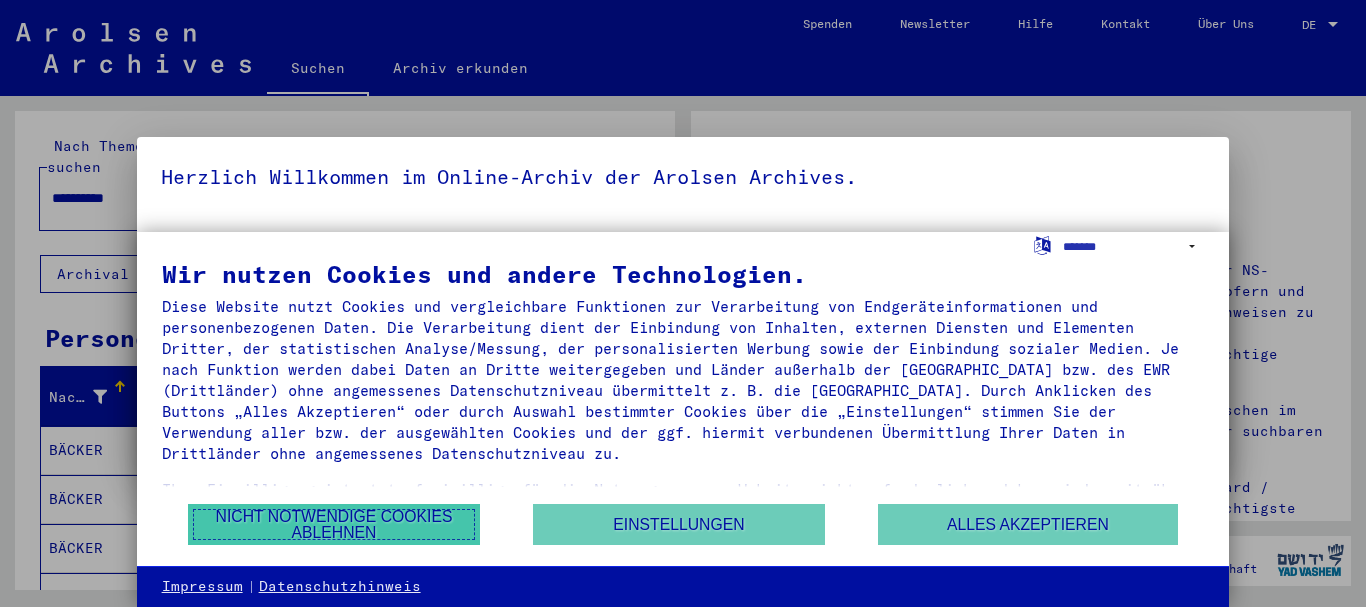 click on "Nicht notwendige Cookies ablehnen" at bounding box center [334, 524] 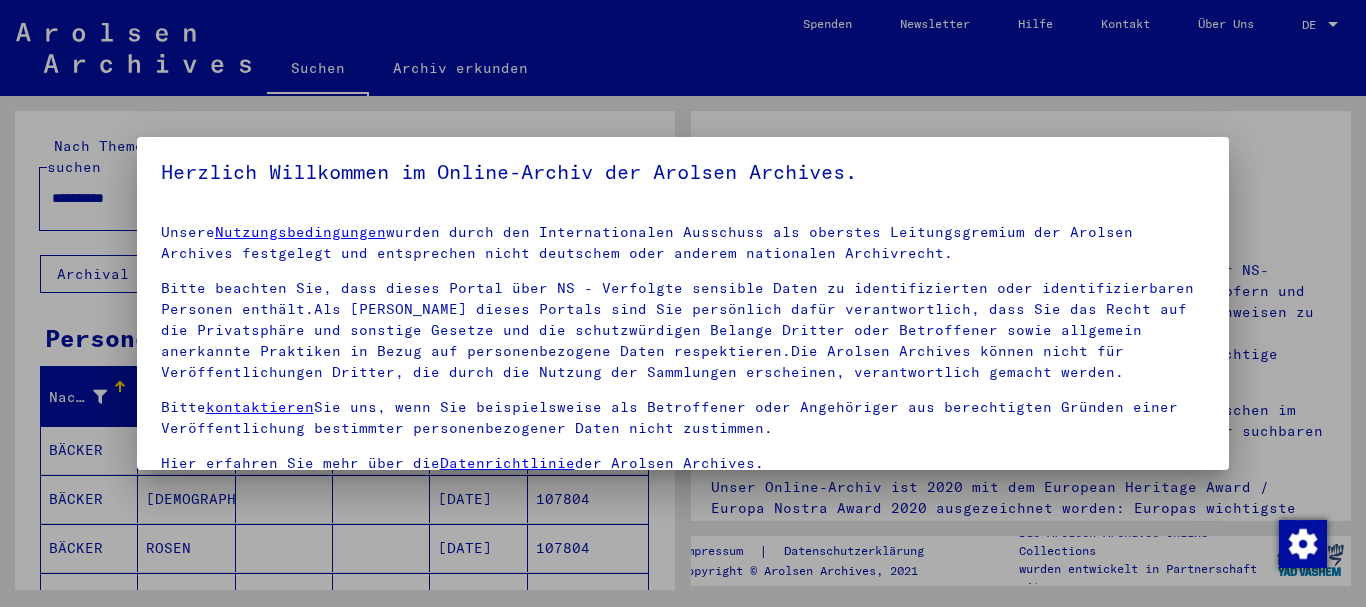 scroll, scrollTop: 0, scrollLeft: 0, axis: both 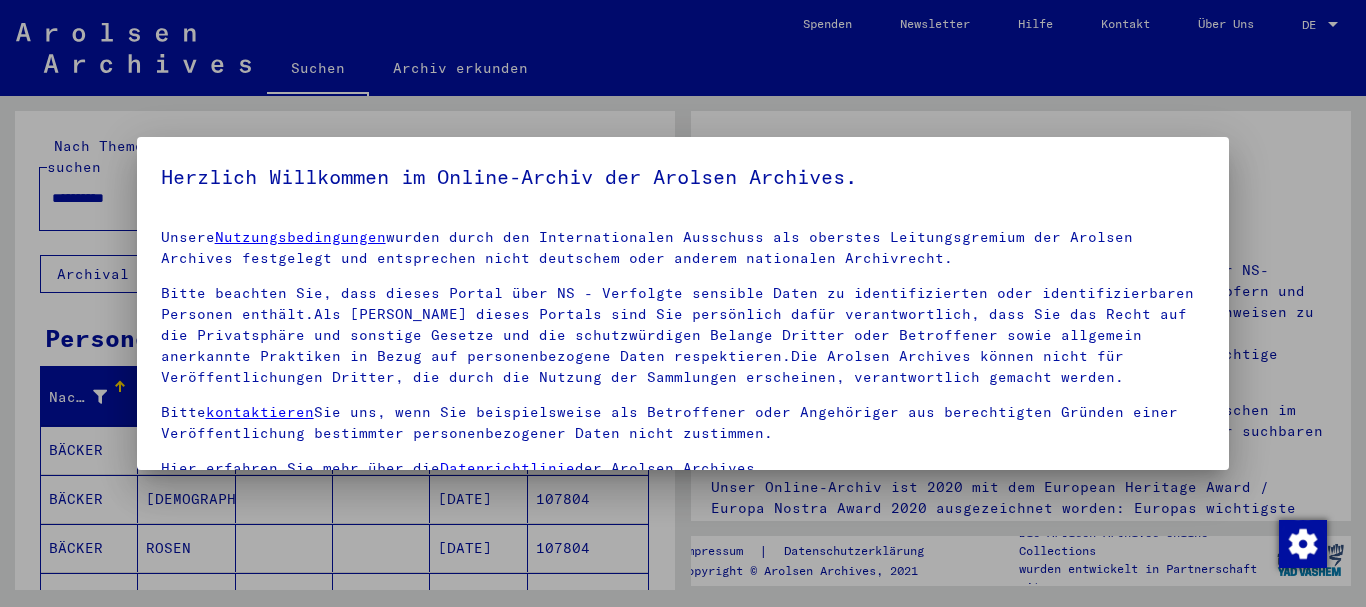 drag, startPoint x: 1084, startPoint y: 164, endPoint x: 1065, endPoint y: 183, distance: 26.870058 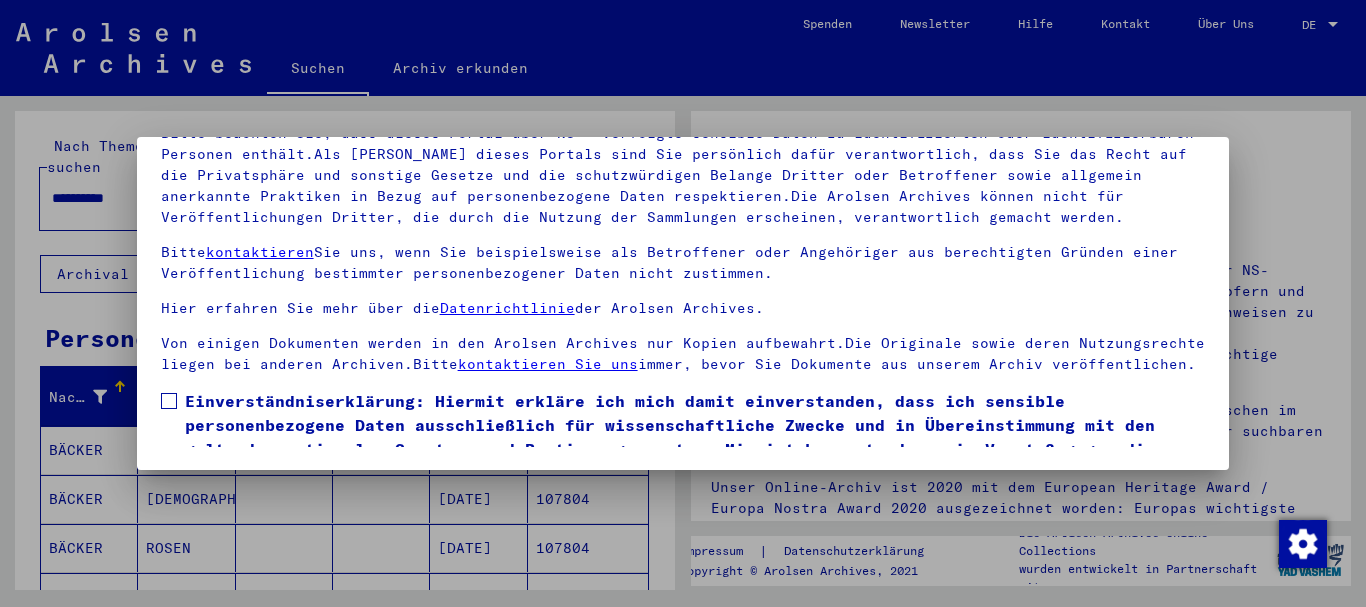 scroll, scrollTop: 161, scrollLeft: 0, axis: vertical 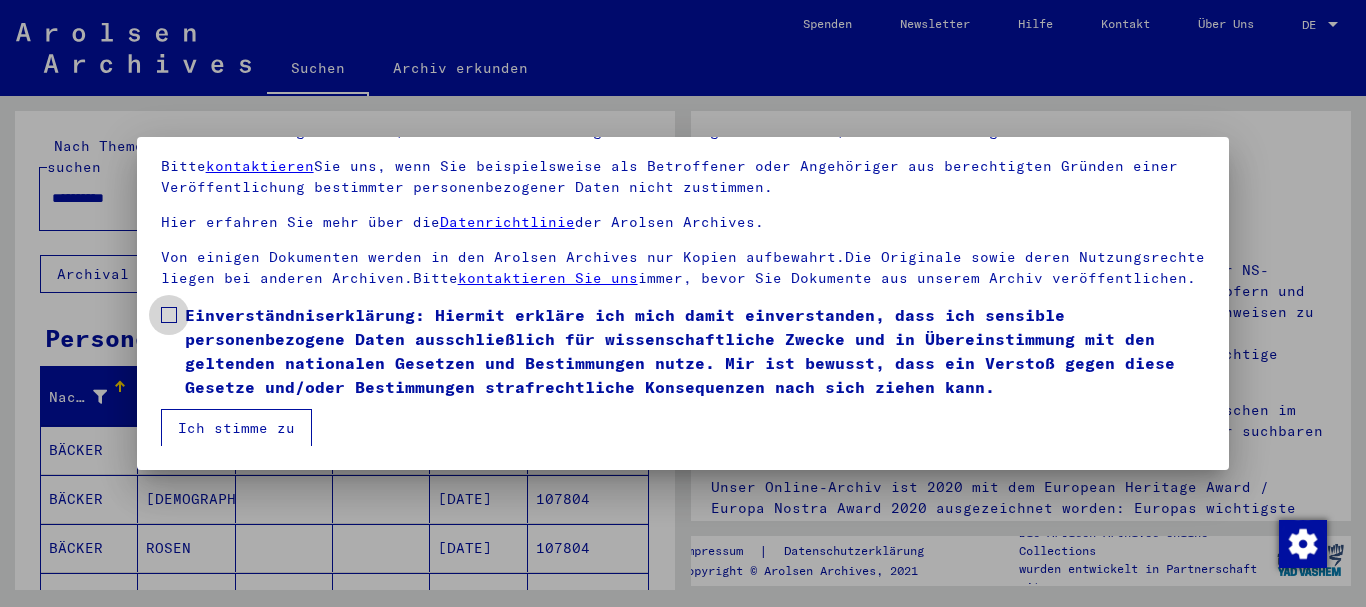 click at bounding box center [169, 315] 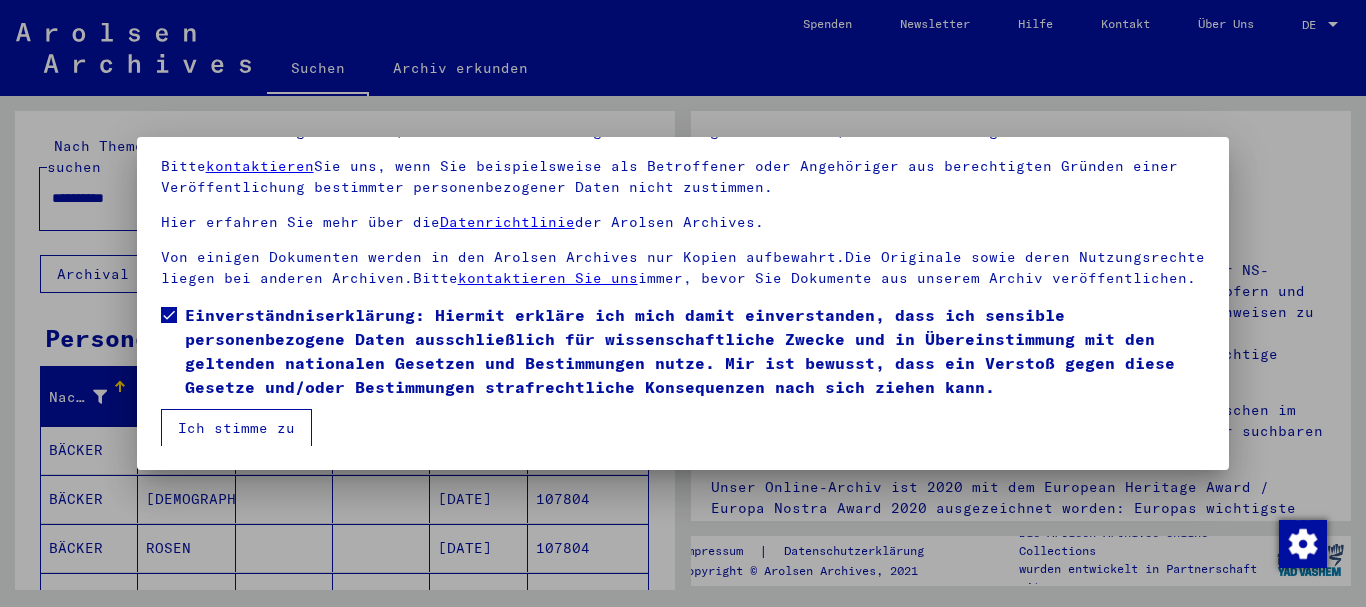 click on "Ich stimme zu" at bounding box center [236, 428] 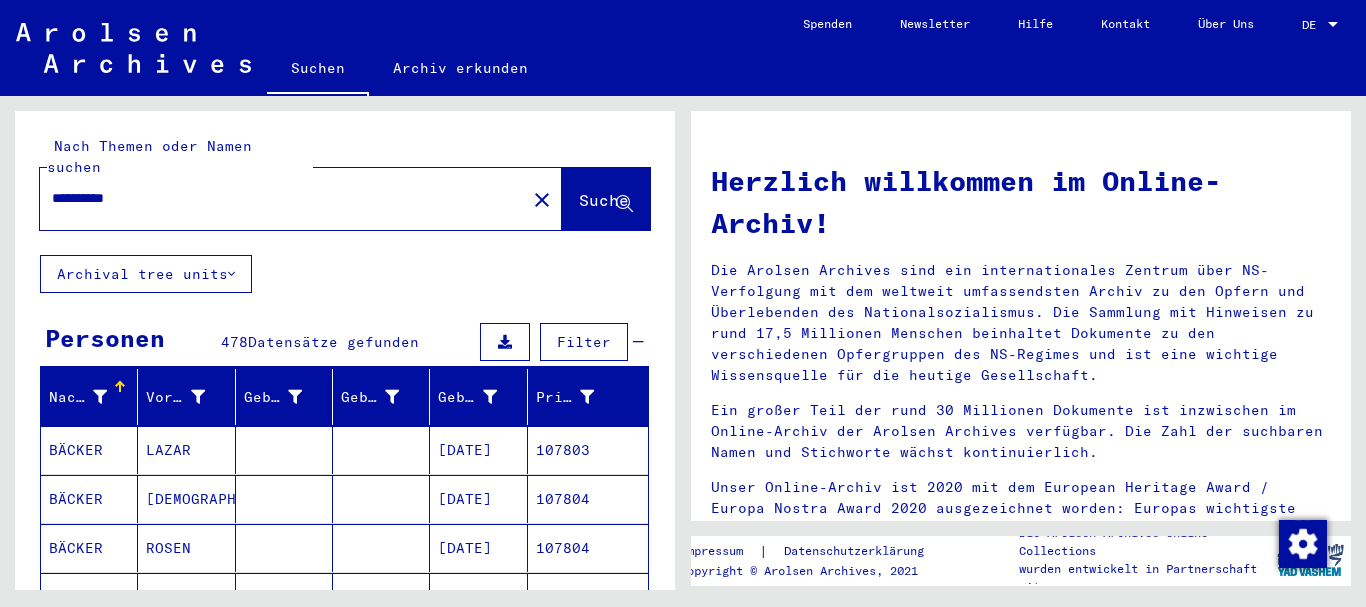 click on "Filter" at bounding box center (584, 342) 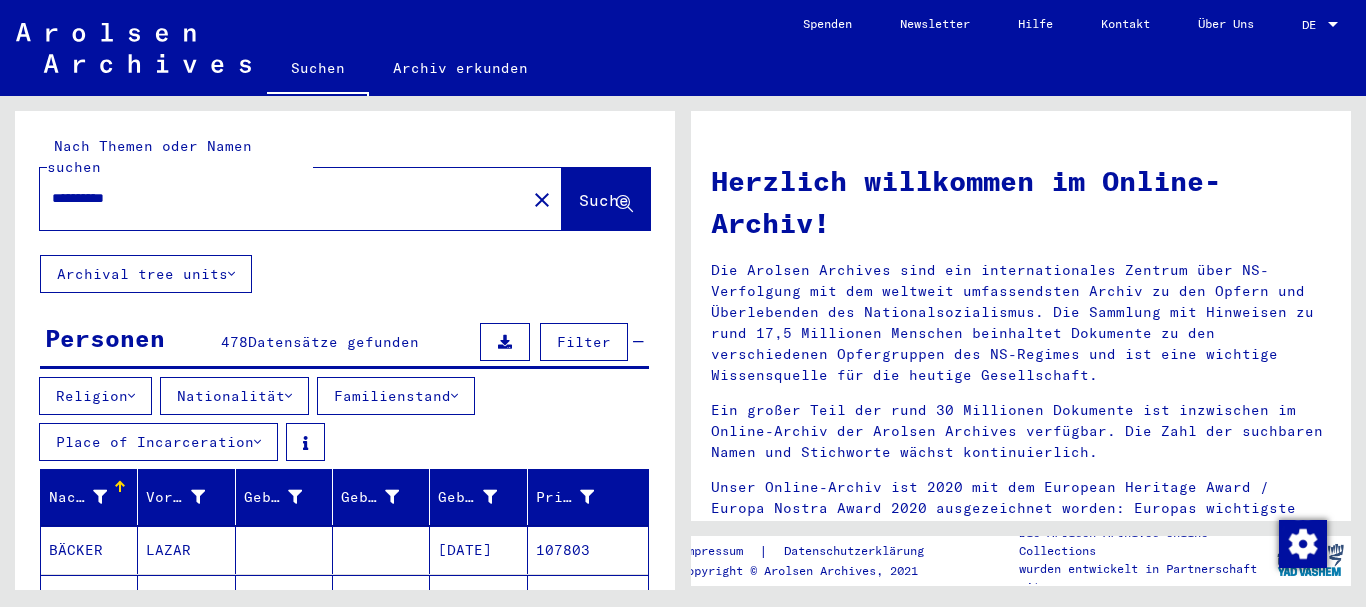 click at bounding box center [288, 396] 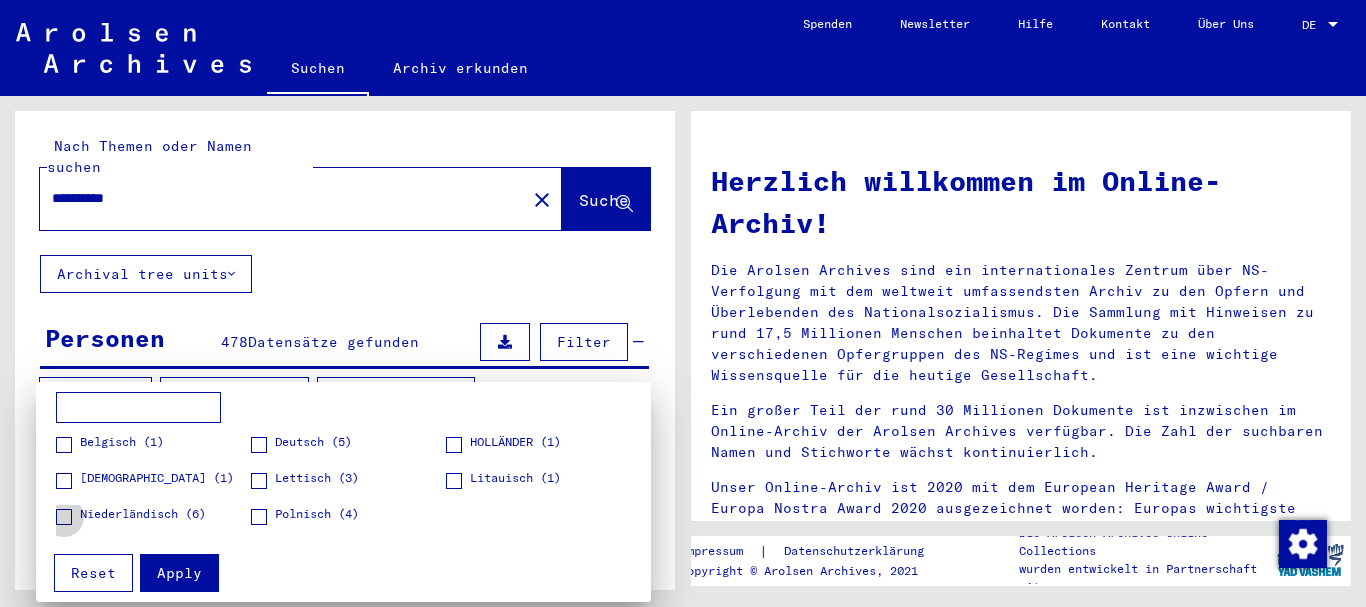 click at bounding box center [64, 517] 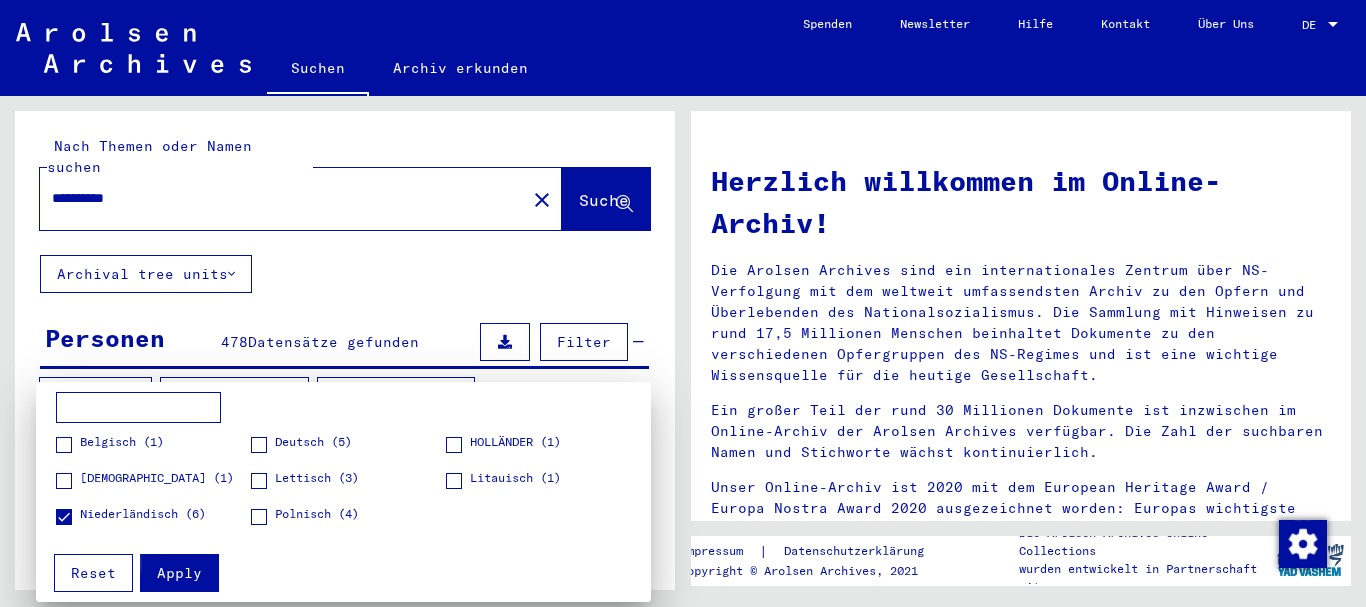 click on "Apply" at bounding box center (179, 573) 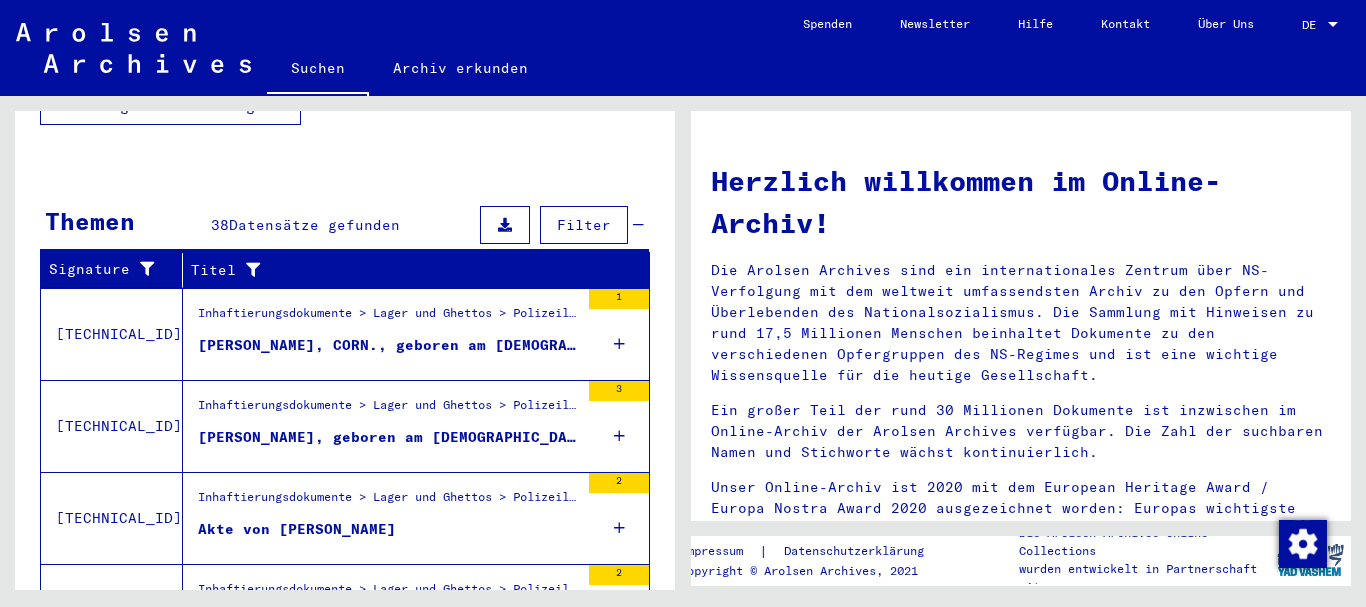 scroll, scrollTop: 698, scrollLeft: 0, axis: vertical 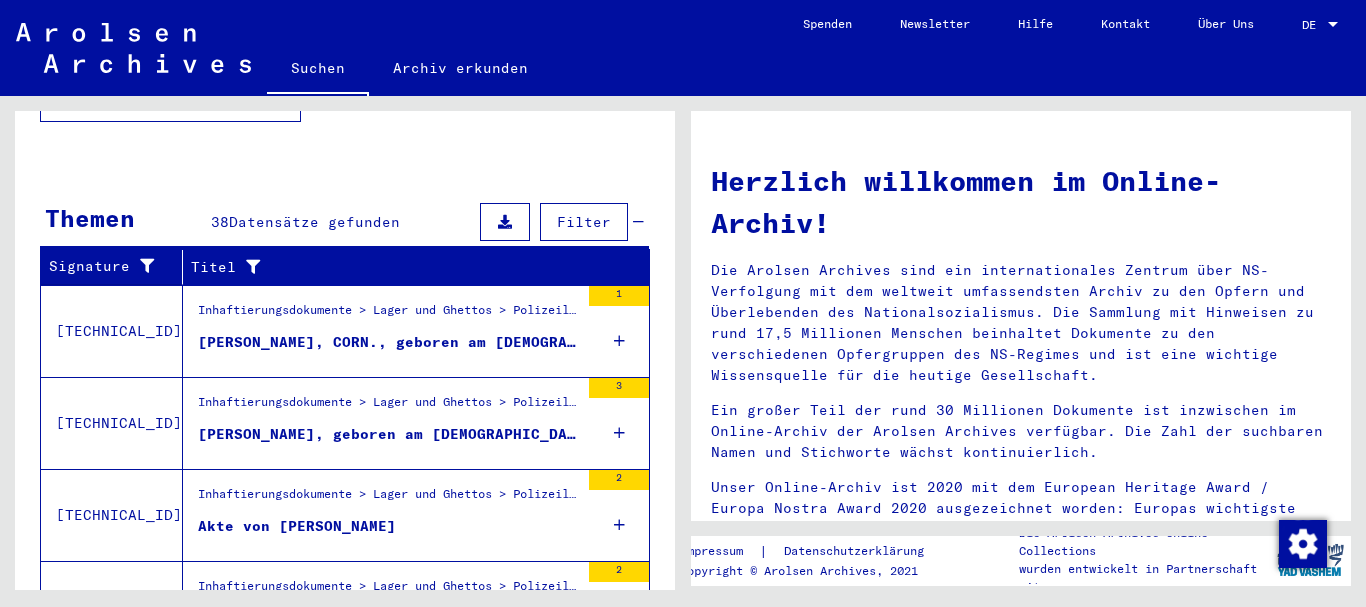 click on "[PERSON_NAME], geboren am [DEMOGRAPHIC_DATA]" at bounding box center (388, 434) 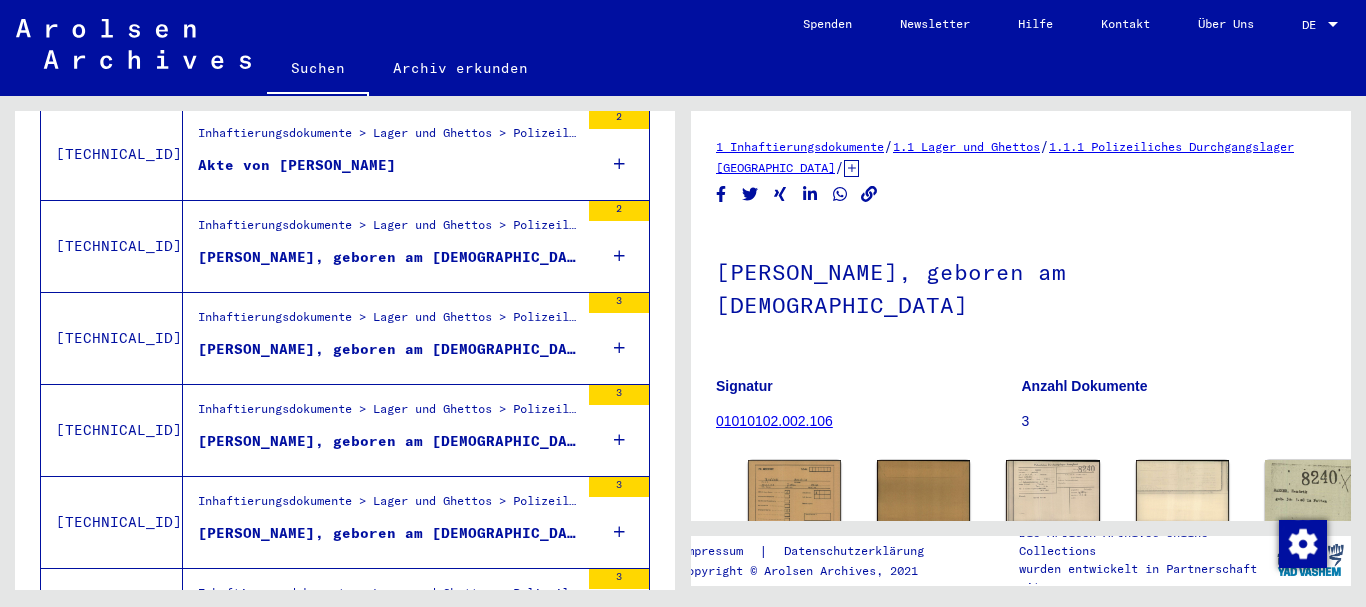 scroll, scrollTop: 0, scrollLeft: 0, axis: both 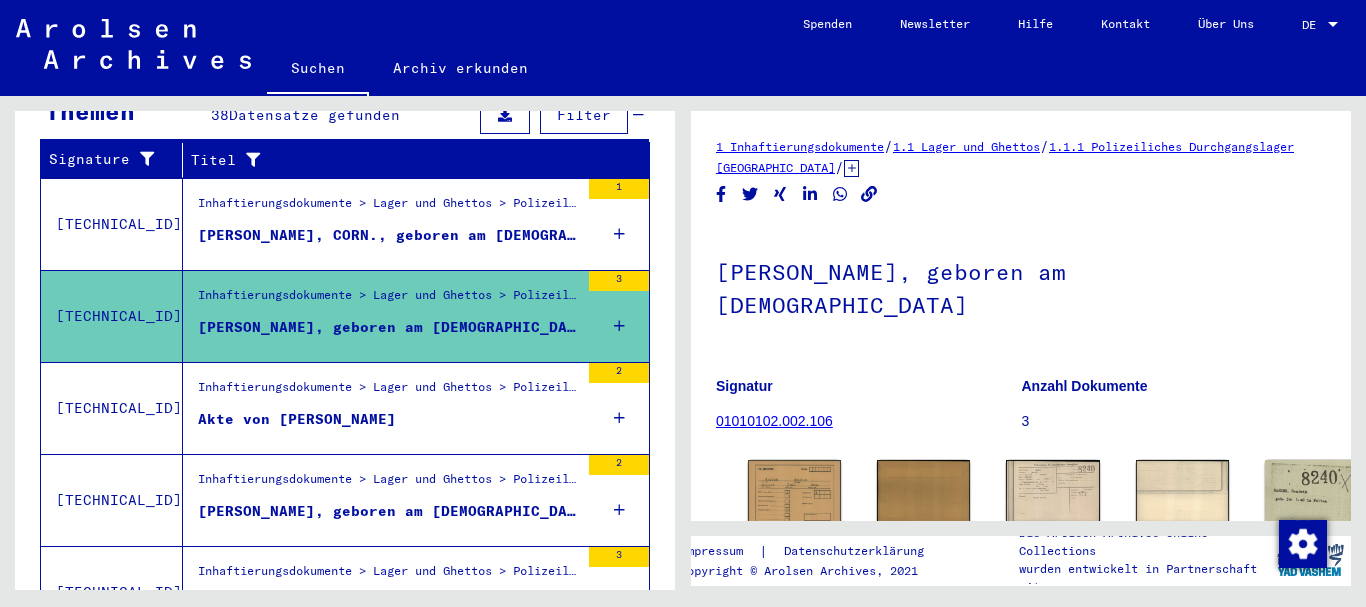 click on "Akte von [PERSON_NAME]" at bounding box center [297, 419] 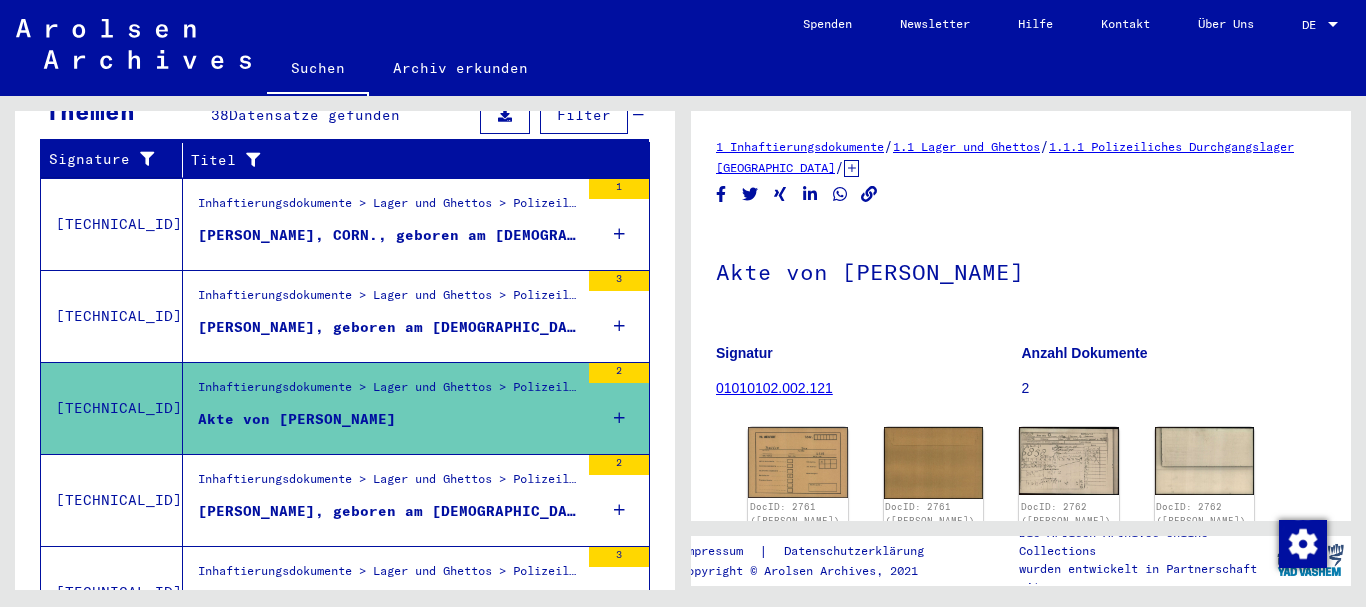 scroll, scrollTop: 0, scrollLeft: 0, axis: both 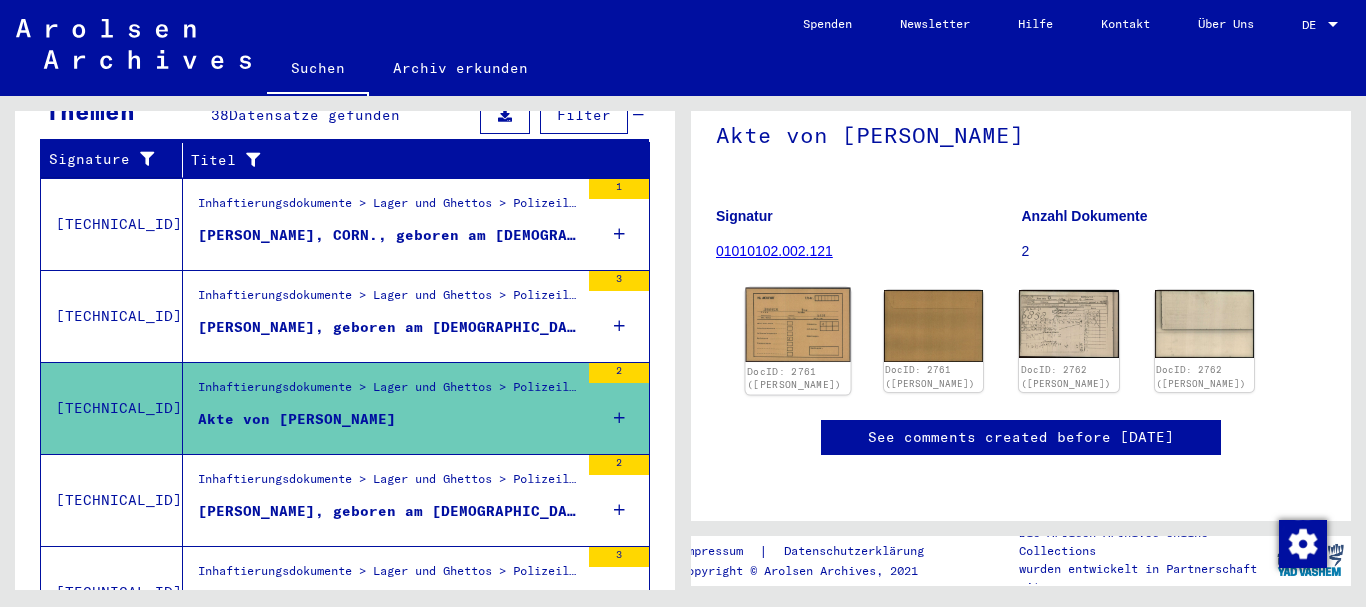 click 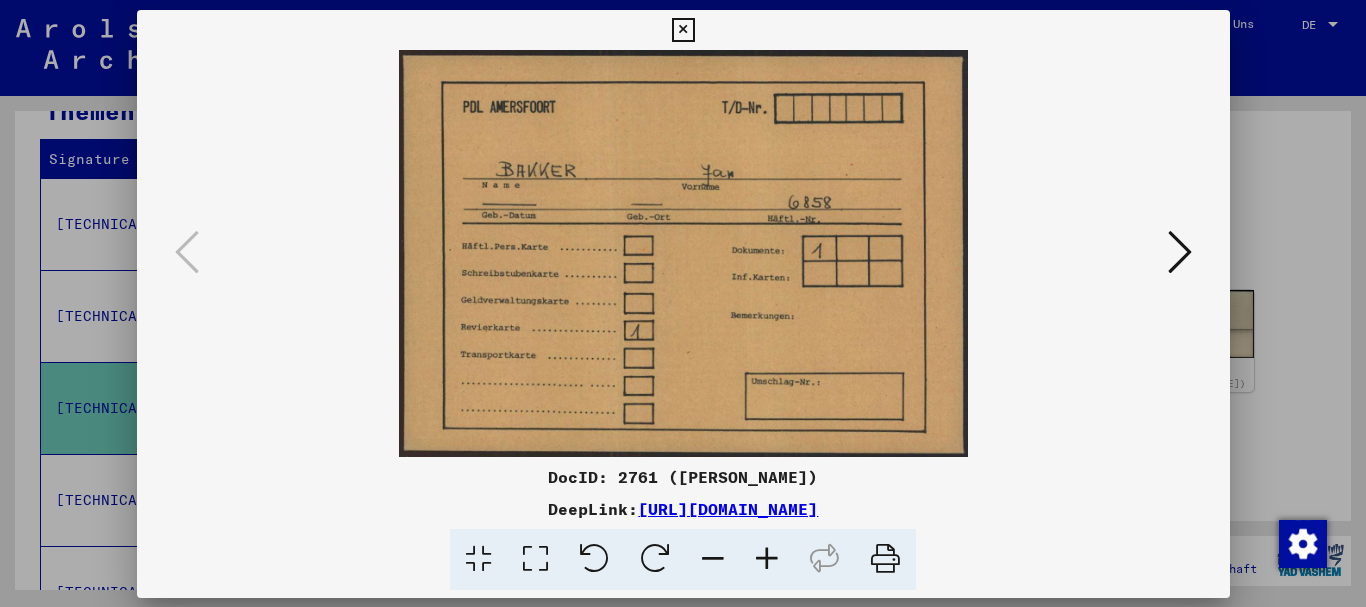 click at bounding box center (683, 253) 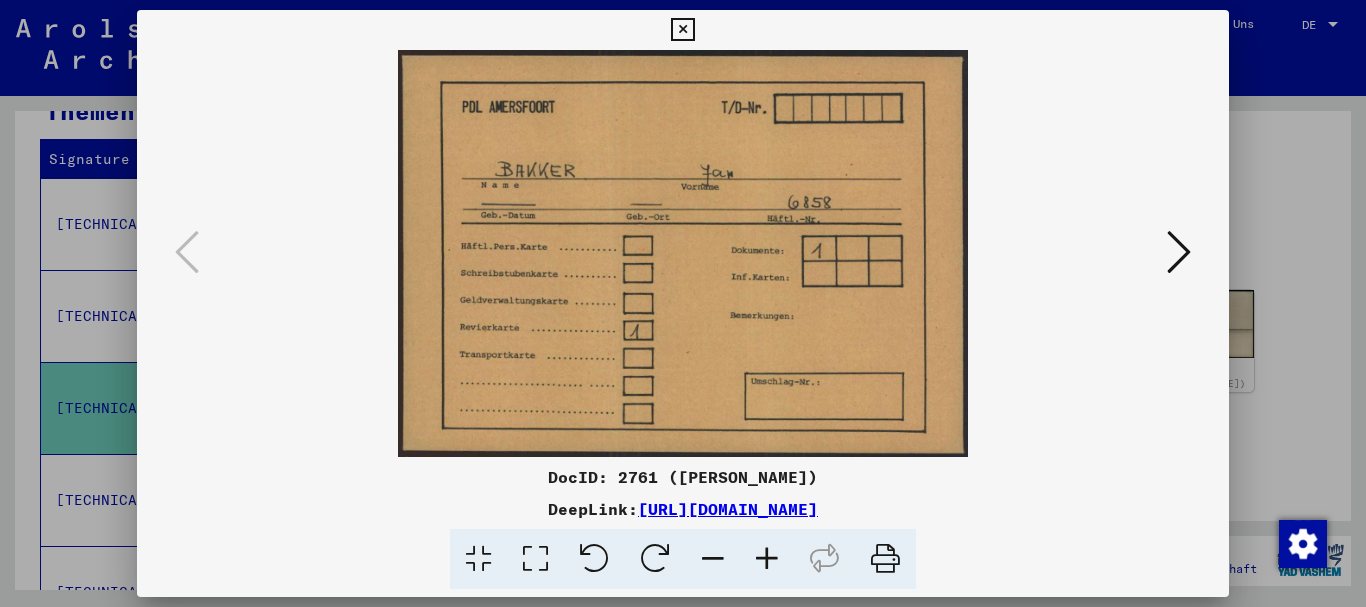 click at bounding box center [1179, 252] 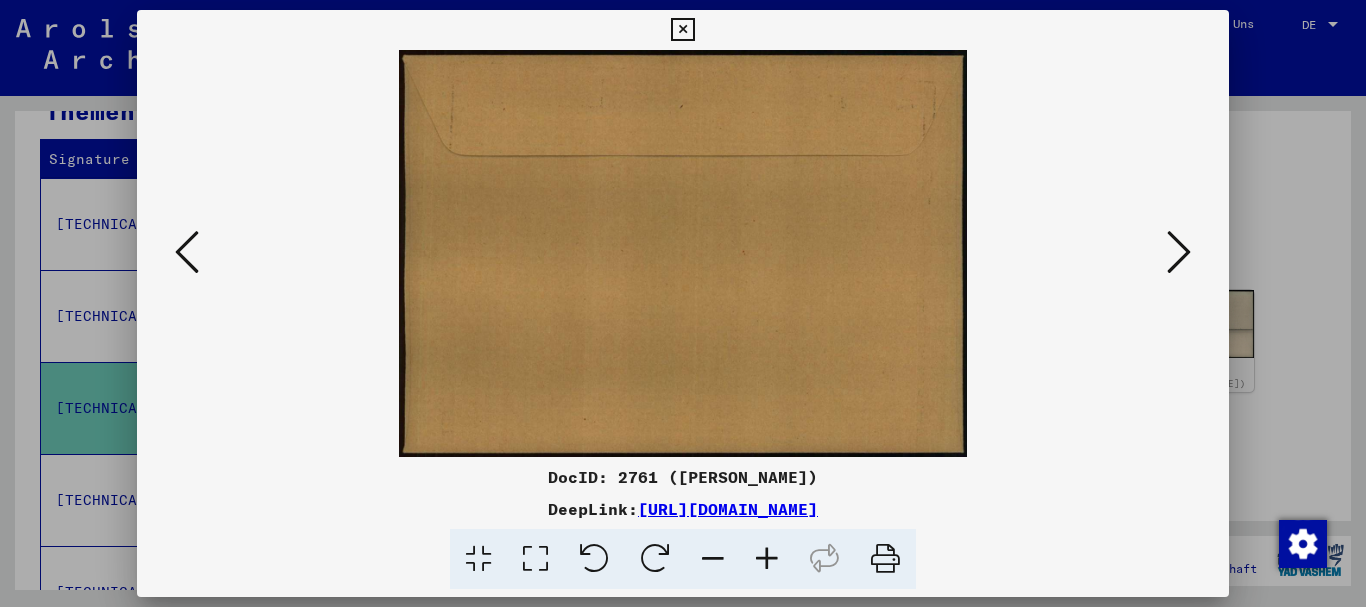 click at bounding box center (1179, 252) 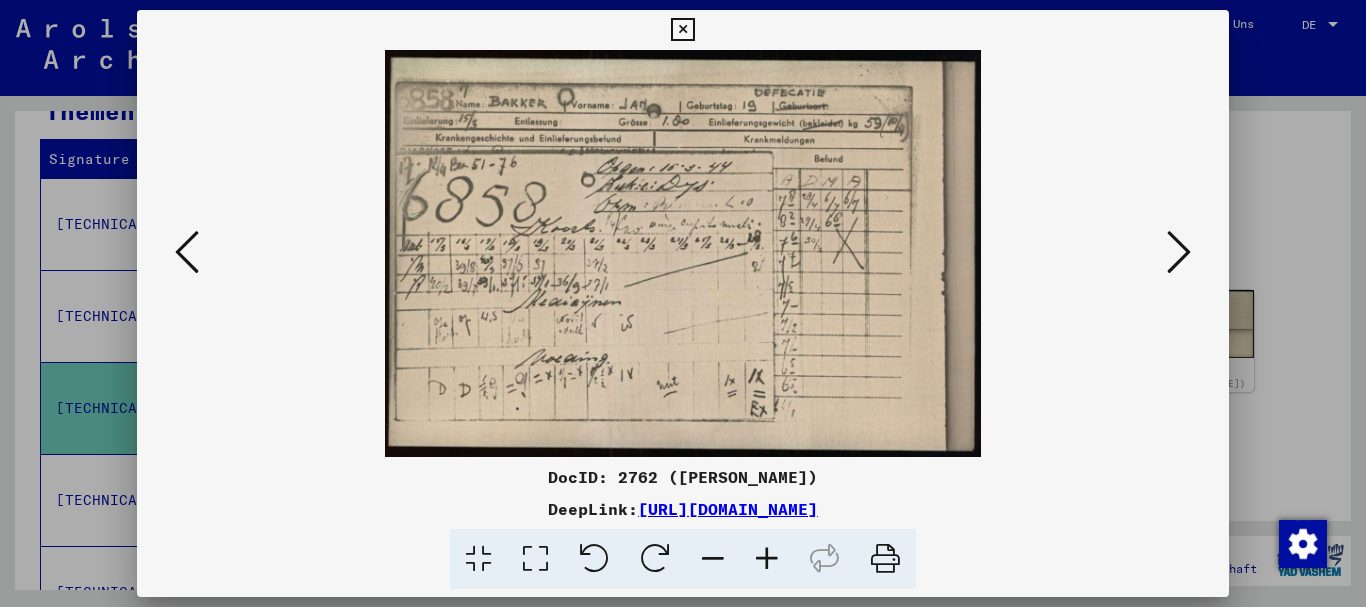 type 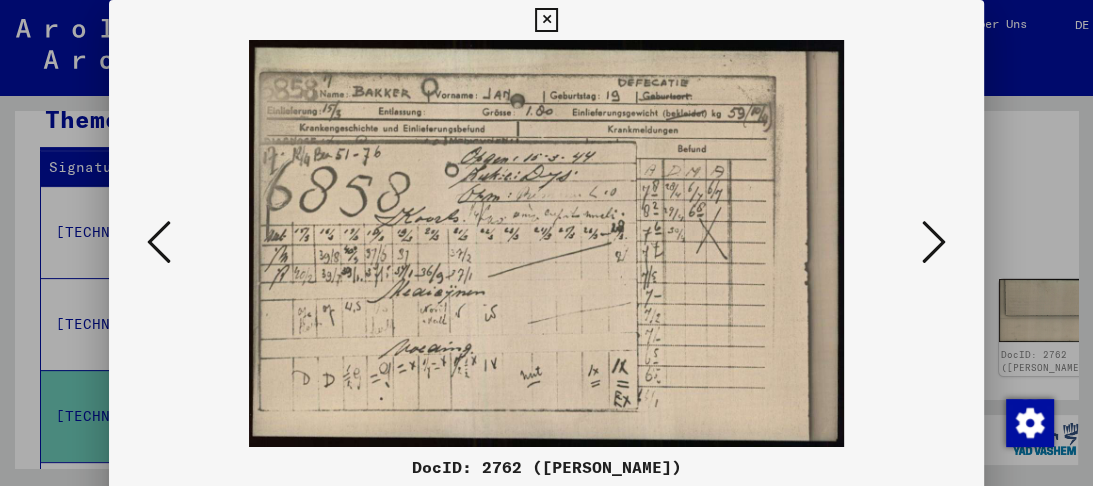 scroll, scrollTop: 444, scrollLeft: 0, axis: vertical 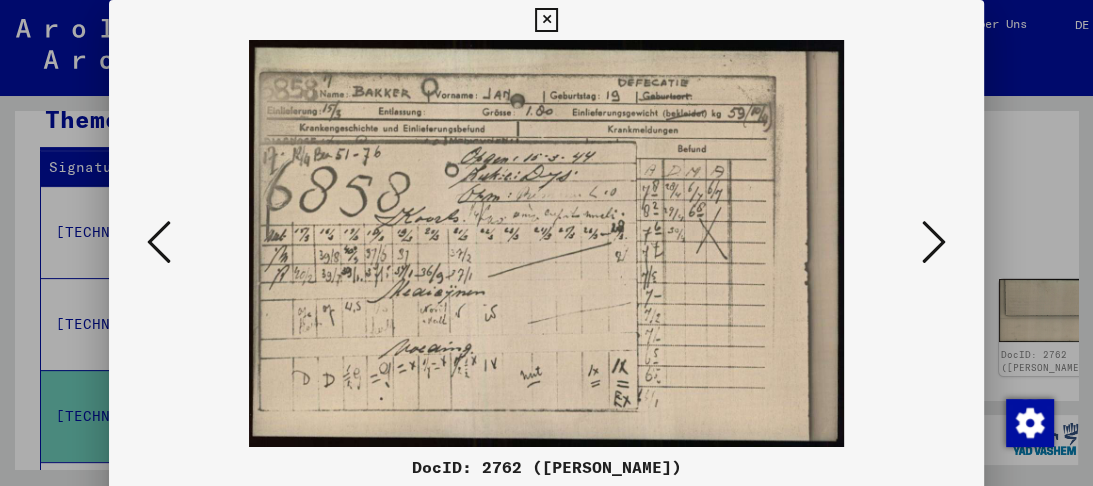 click at bounding box center [934, 242] 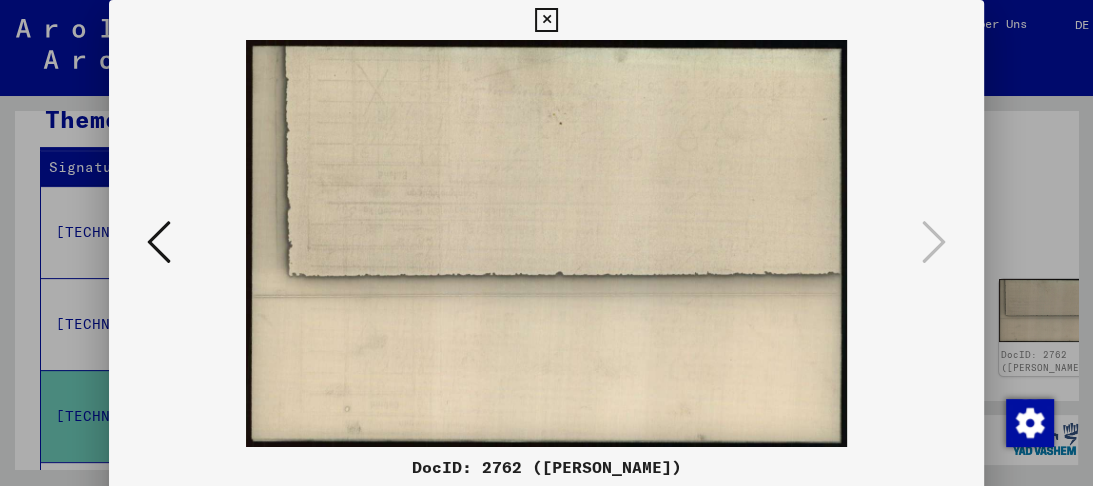 click at bounding box center [546, 20] 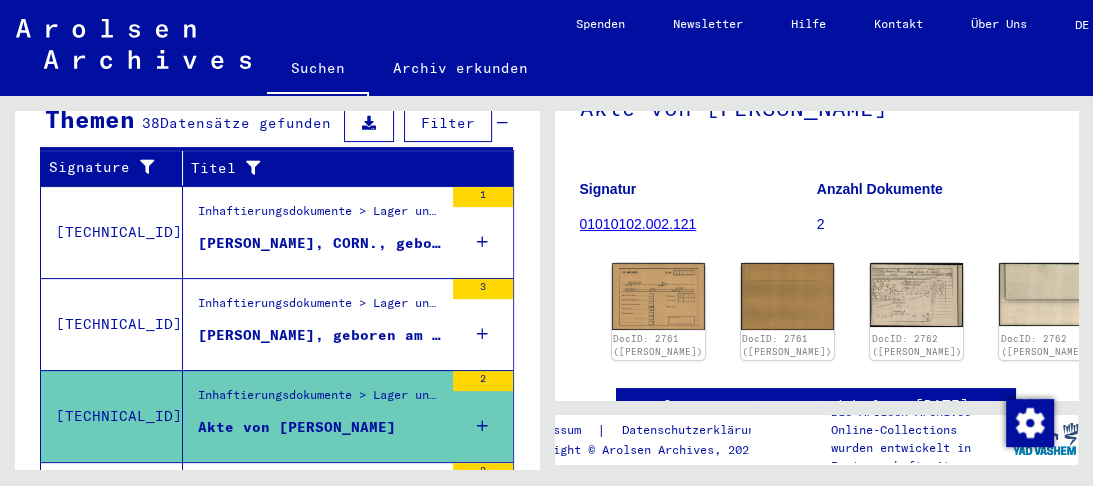 scroll, scrollTop: 0, scrollLeft: 0, axis: both 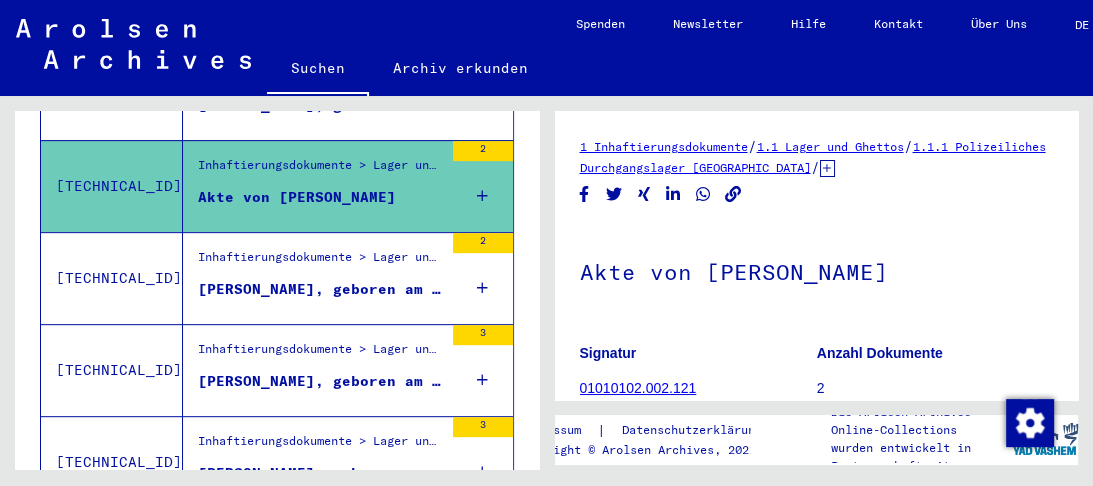 click on "[PERSON_NAME], geboren am [DEMOGRAPHIC_DATA]" at bounding box center [320, 289] 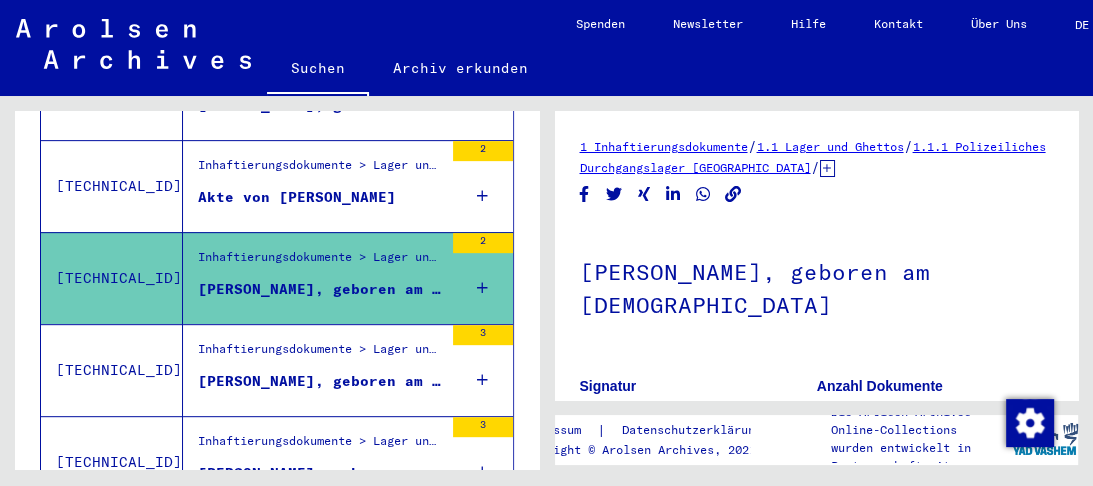 scroll, scrollTop: 0, scrollLeft: 0, axis: both 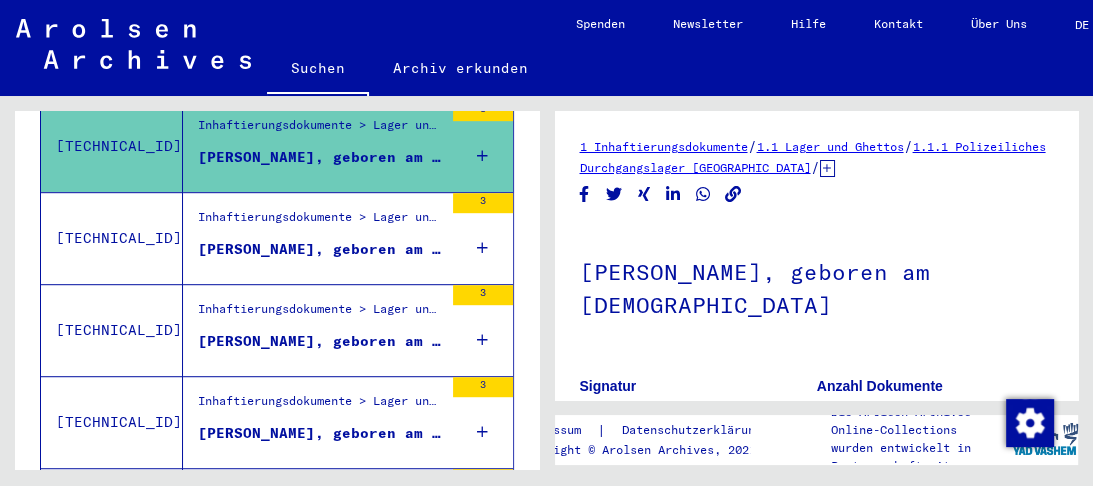 click on "[PERSON_NAME], geboren am [DEMOGRAPHIC_DATA]" at bounding box center [320, 249] 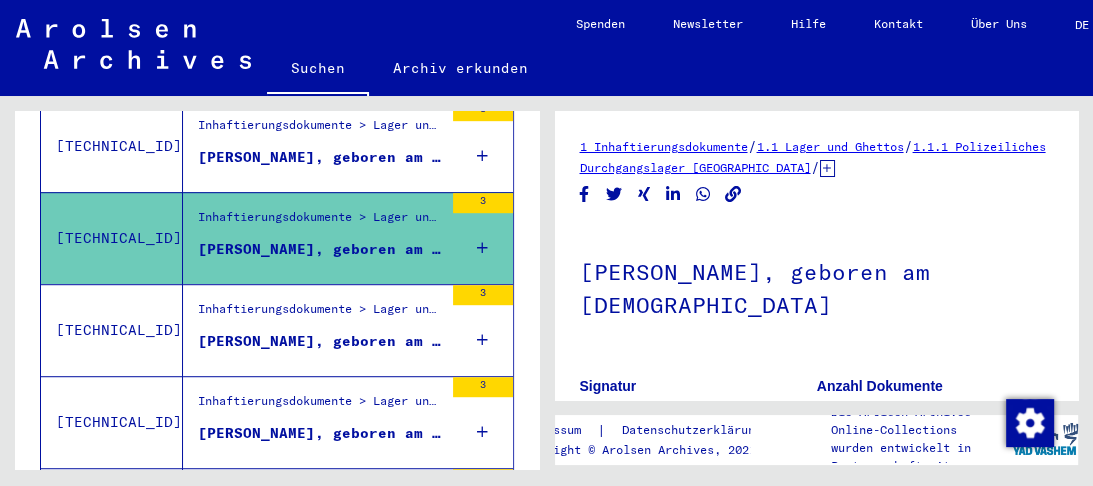 scroll, scrollTop: 0, scrollLeft: 0, axis: both 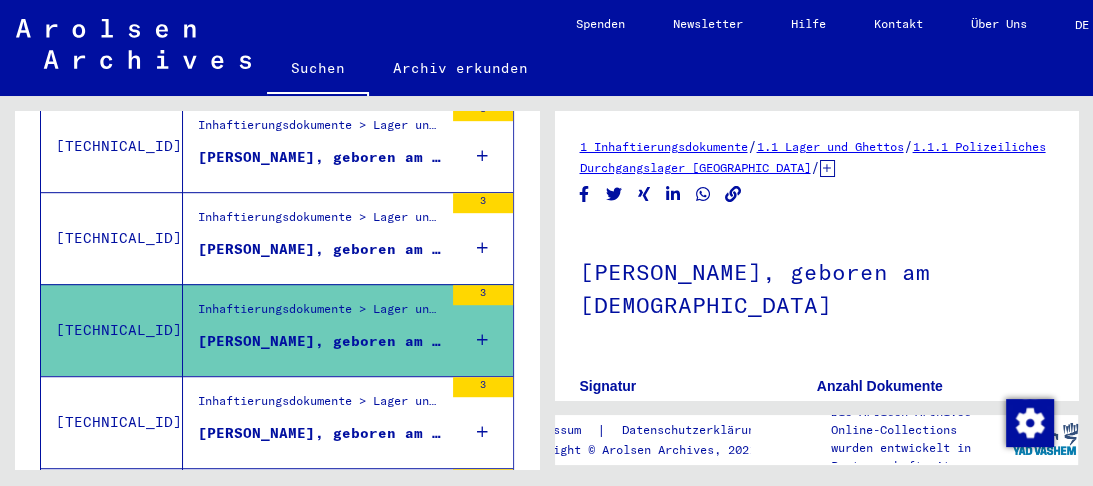 click on "Inhaftierungsdokumente > Lager und Ghettos > Polizeiliches Durchgangslager [GEOGRAPHIC_DATA] > Individuelle Unterlagen [GEOGRAPHIC_DATA] > Individuelle Häftlings Unterlagen > [MEDICAL_DATA] mit Namen ab BAARN VAN" at bounding box center (320, 406) 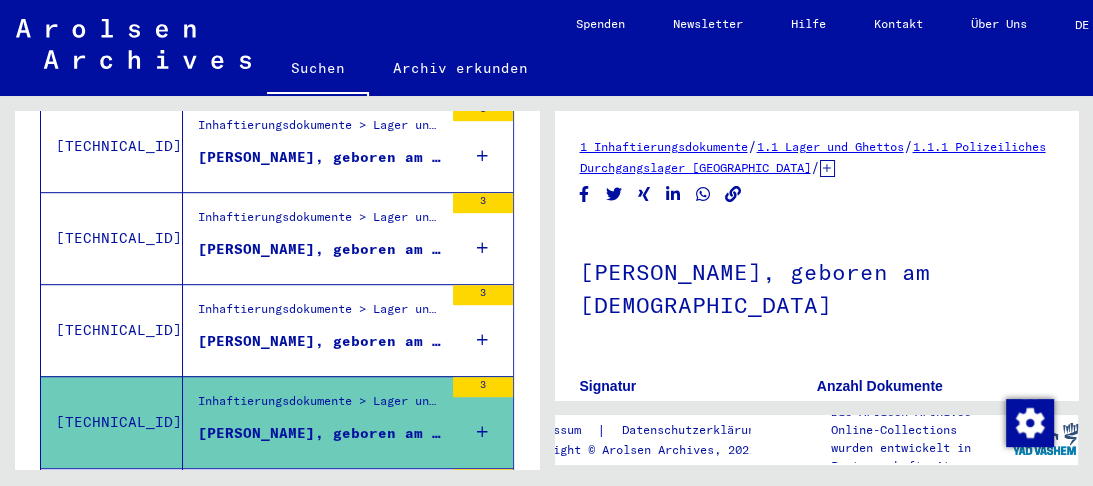 scroll, scrollTop: 0, scrollLeft: 0, axis: both 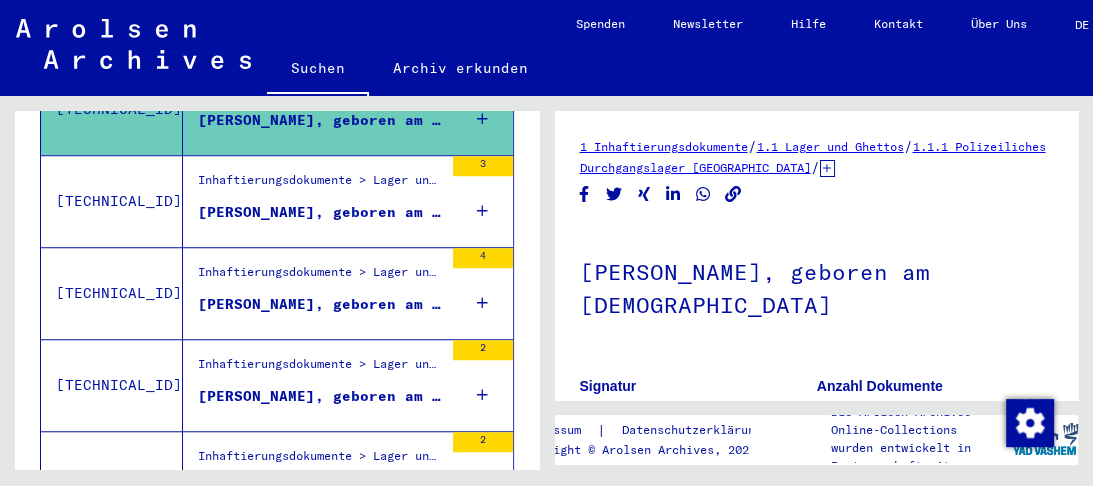 click on "[PERSON_NAME], geboren am [DEMOGRAPHIC_DATA]" at bounding box center (320, 212) 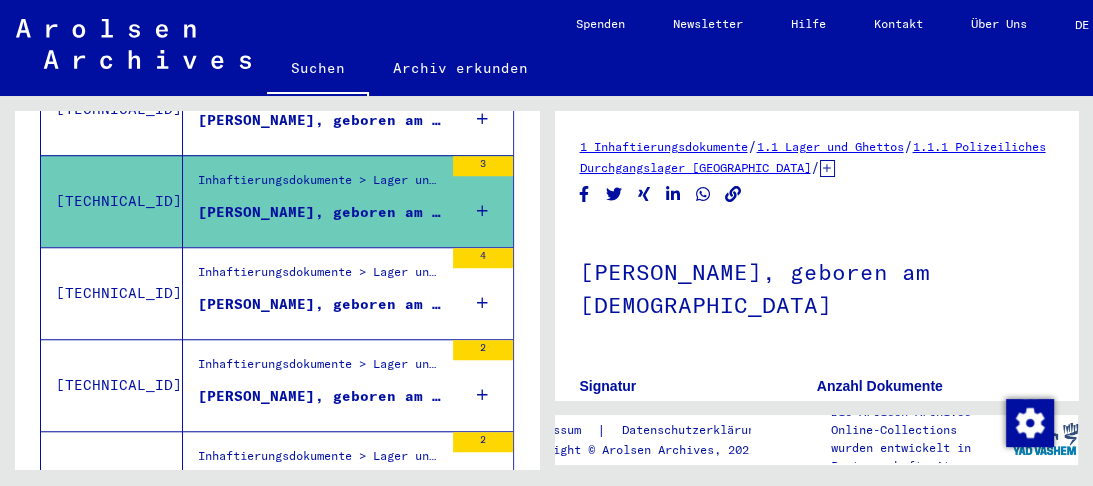 scroll, scrollTop: 0, scrollLeft: 0, axis: both 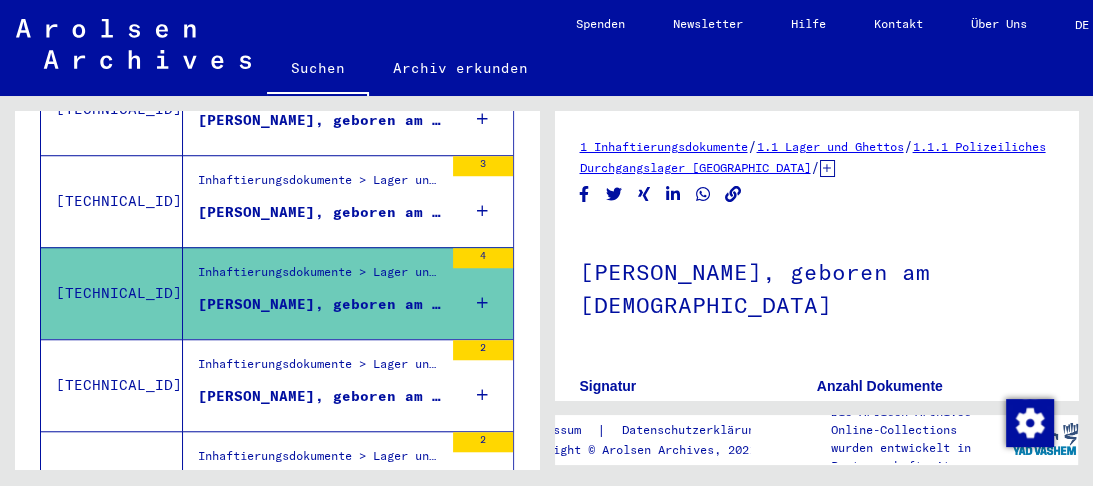click on "Inhaftierungsdokumente > Lager und Ghettos > Polizeiliches Durchgangslager [GEOGRAPHIC_DATA] > Individuelle Unterlagen [GEOGRAPHIC_DATA] > Individuelle Häftlings Unterlagen > [MEDICAL_DATA] mit Namen ab BAARN VAN" at bounding box center (320, 369) 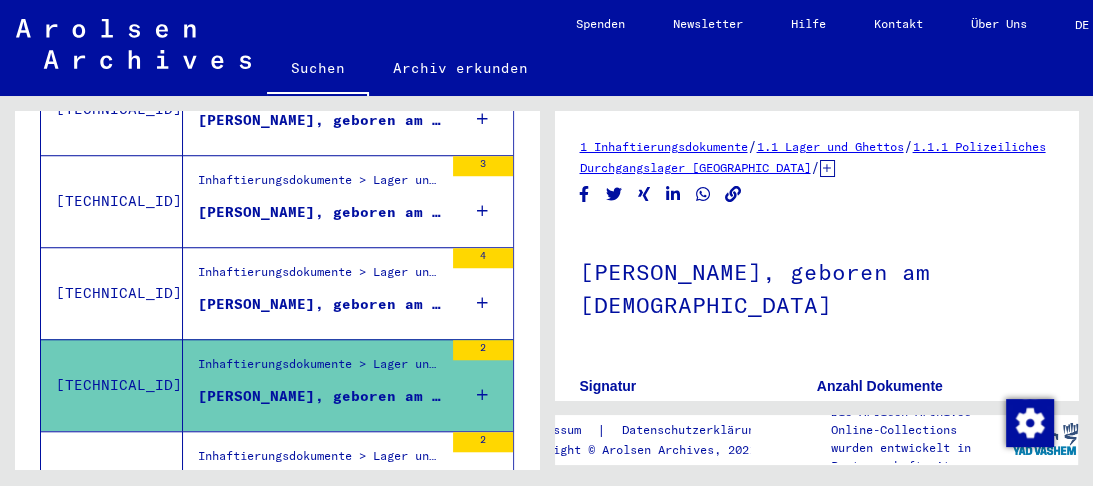 scroll, scrollTop: 0, scrollLeft: 0, axis: both 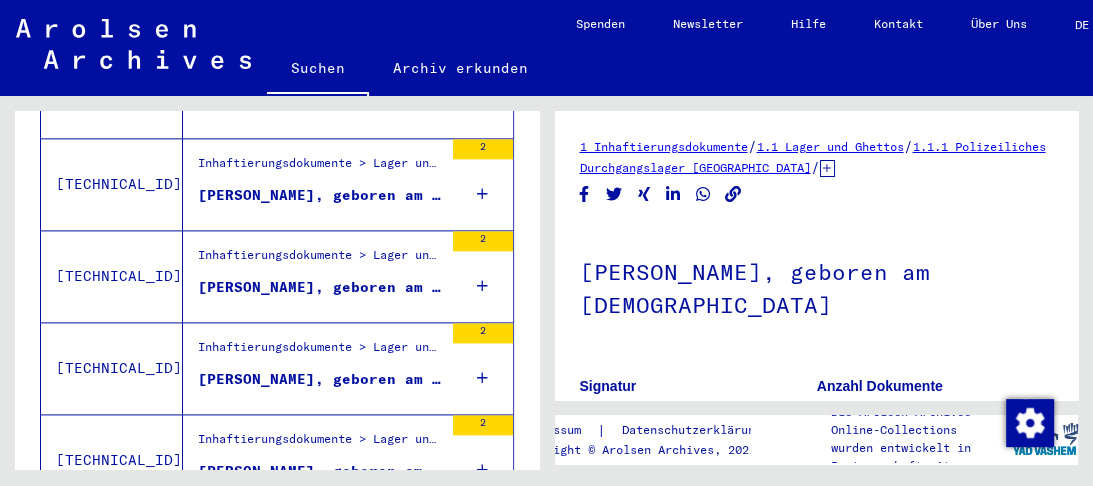 click on "Inhaftierungsdokumente > Lager und Ghettos > Konzentrationslager Herzogenbusch-Vught > Individuelle Unterlagen Herzogenbusch > Individuelle Häftlings Unterlagen > [MEDICAL_DATA] mit Namen ab APPEL" at bounding box center [320, 260] 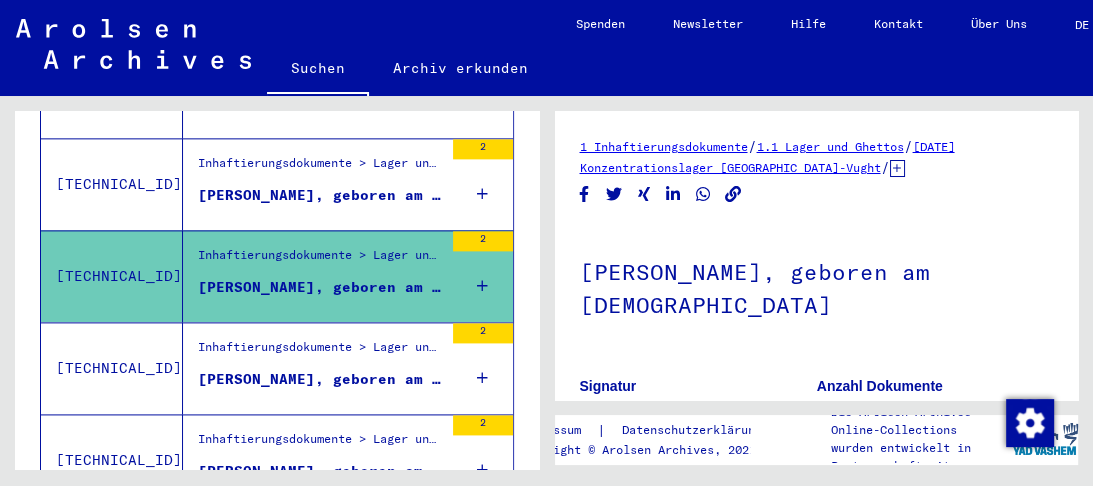 scroll, scrollTop: 0, scrollLeft: 0, axis: both 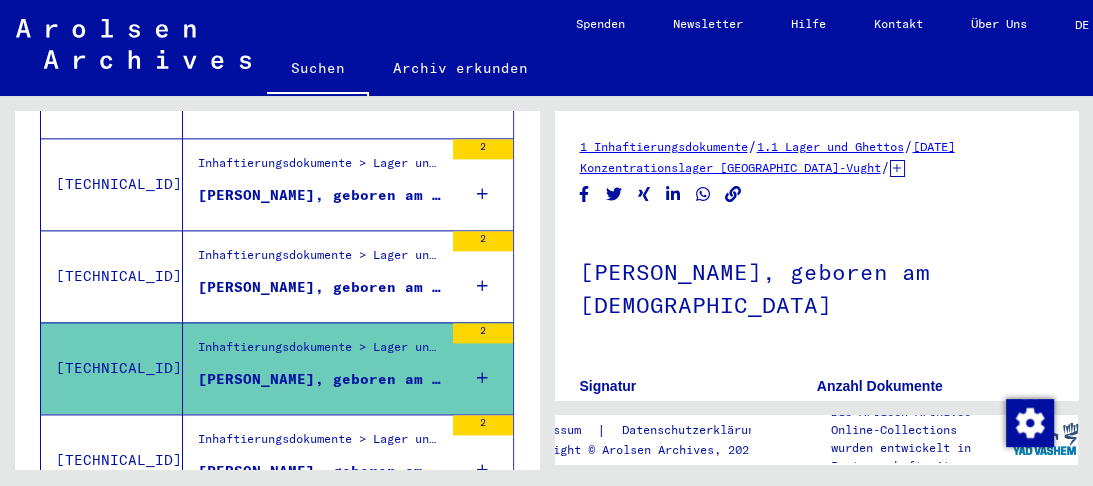 click on "Inhaftierungsdokumente > Lager und Ghettos > Konzentrationslager Herzogenbusch-Vught > Individuelle Unterlagen Herzogenbusch > Individuelle Häftlings Unterlagen > [MEDICAL_DATA] mit Namen ab APPEL" at bounding box center (320, 444) 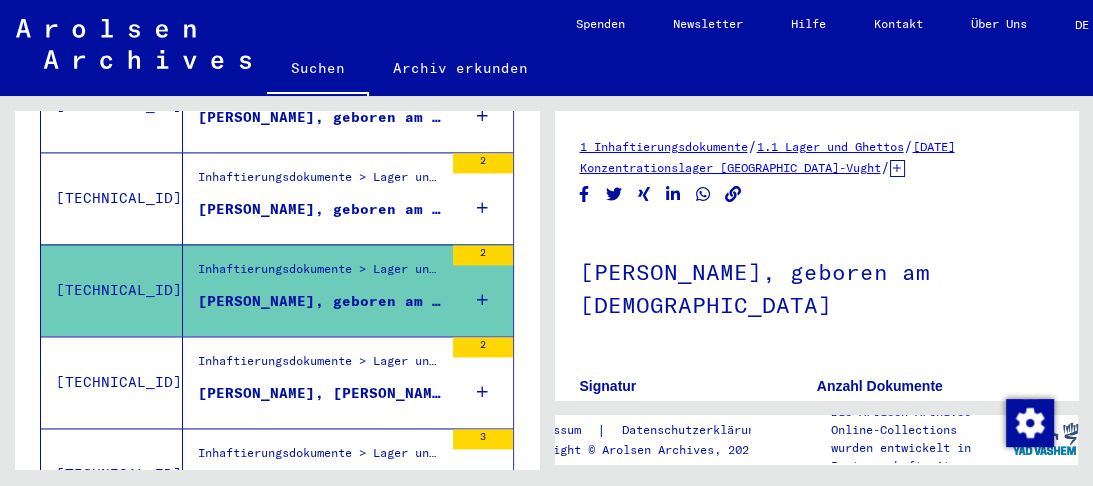 scroll, scrollTop: 0, scrollLeft: 0, axis: both 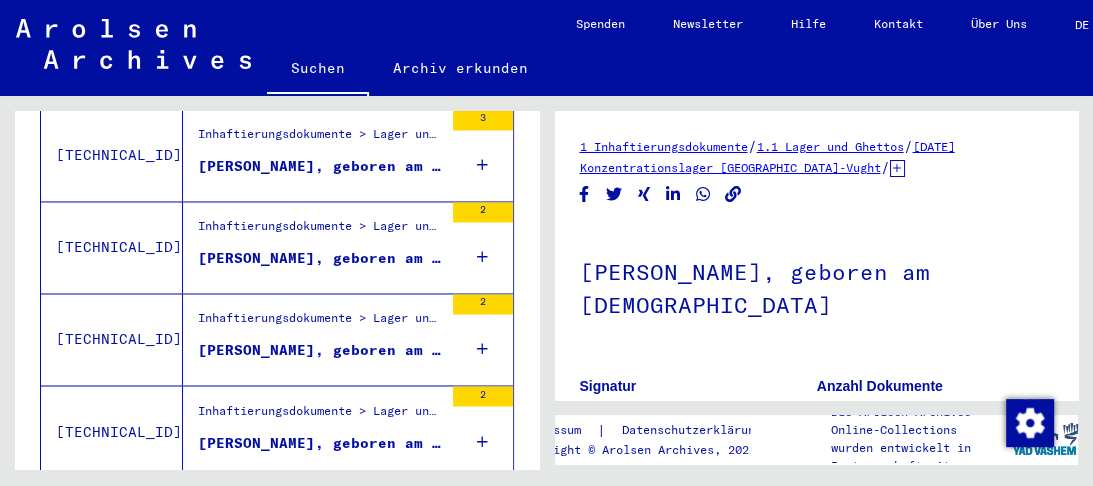 click on "[PERSON_NAME], geboren am [DEMOGRAPHIC_DATA], geboren in [GEOGRAPHIC_DATA], [GEOGRAPHIC_DATA]" at bounding box center [320, 258] 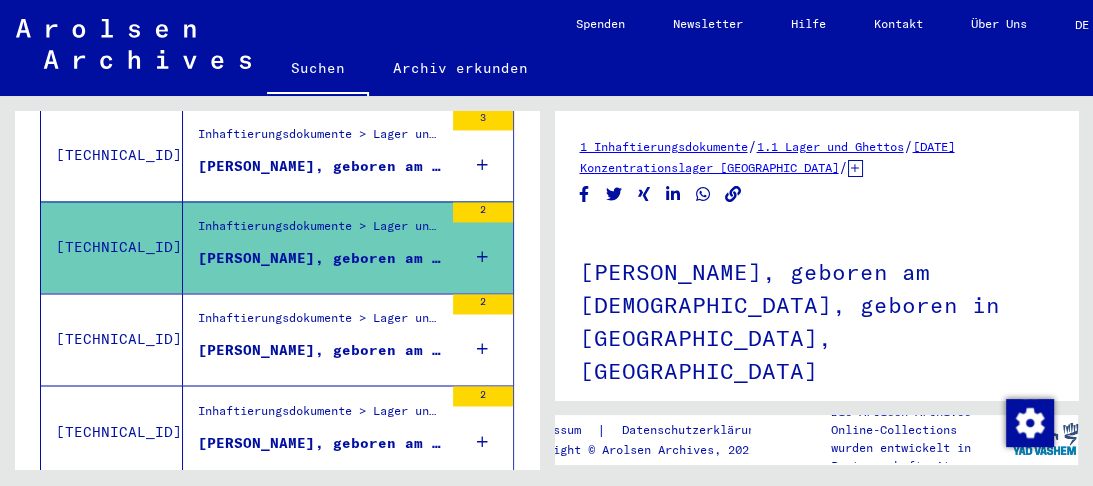 scroll, scrollTop: 0, scrollLeft: 0, axis: both 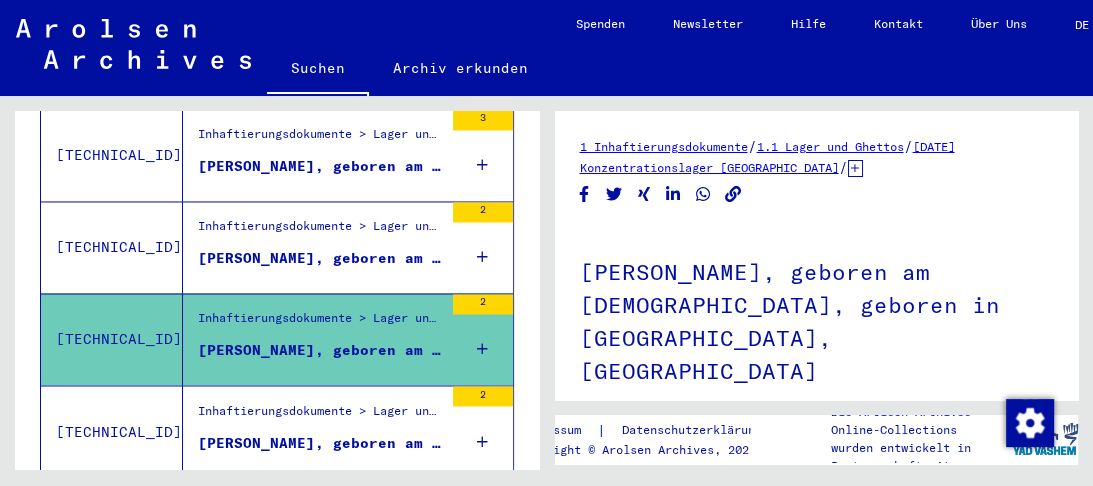 click on "Inhaftierungsdokumente > Lager und Ghettos > Konzentrationslager [GEOGRAPHIC_DATA] > Individuelle Unterlagen Neuengamme > Individuelle Häftlings Unterlagen - [GEOGRAPHIC_DATA] > [MEDICAL_DATA] mit Namen ab BAAS" at bounding box center (320, 415) 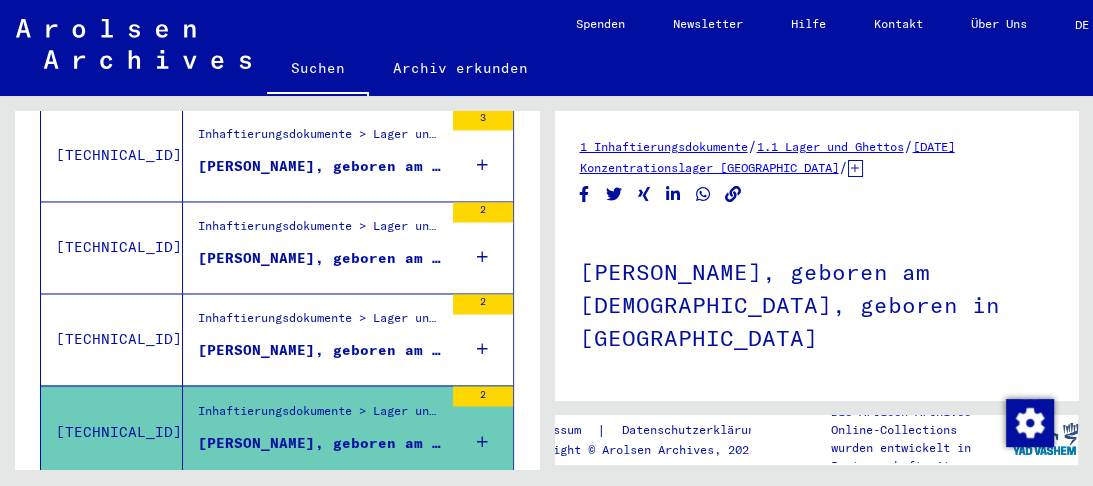 scroll, scrollTop: 0, scrollLeft: 0, axis: both 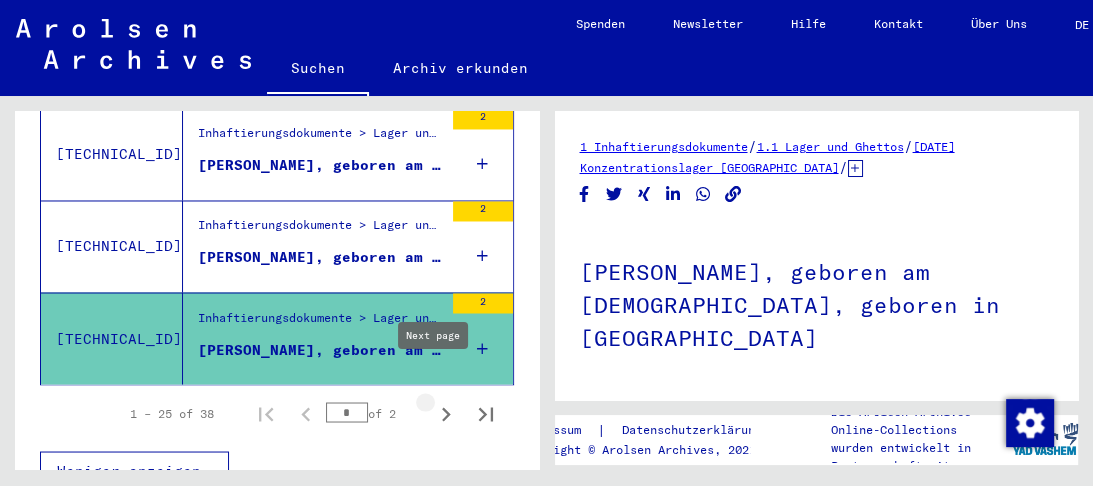 click 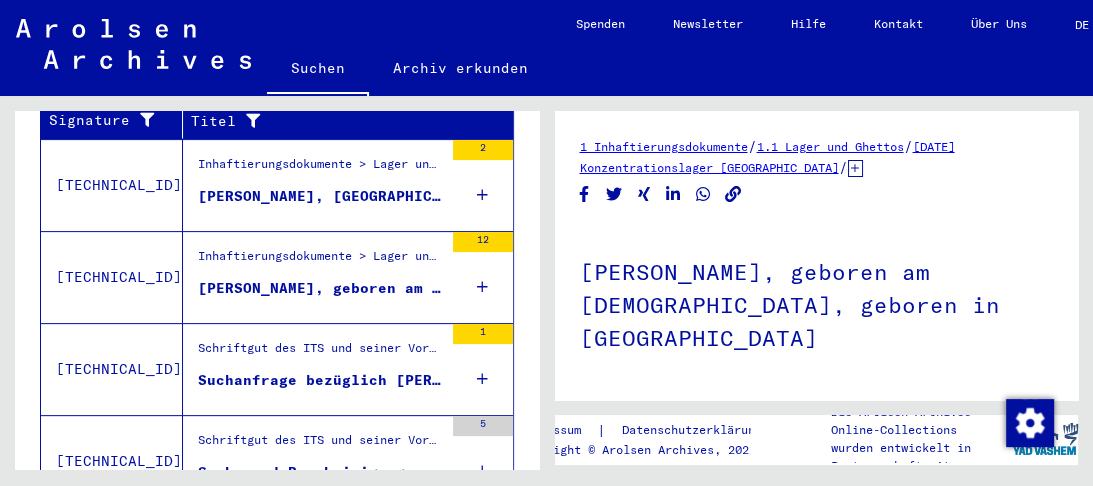 scroll, scrollTop: 482, scrollLeft: 0, axis: vertical 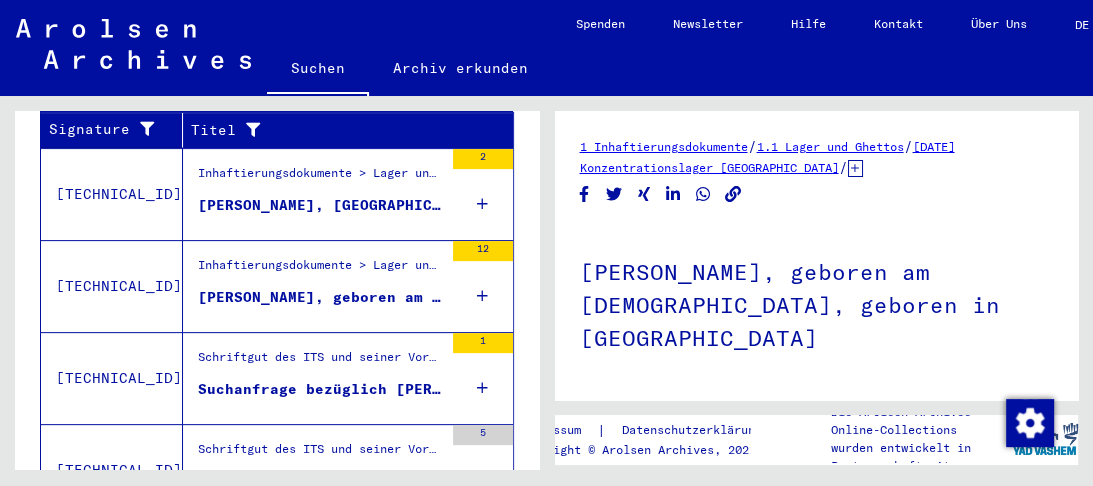 click on "Suchanfrage bezüglich [PERSON_NAME]" at bounding box center [320, 389] 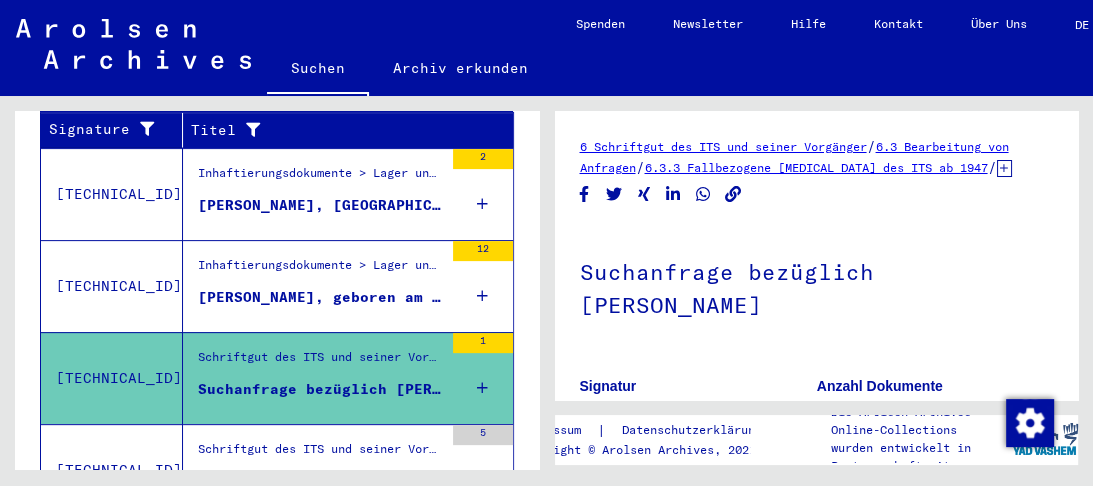 scroll, scrollTop: 0, scrollLeft: 0, axis: both 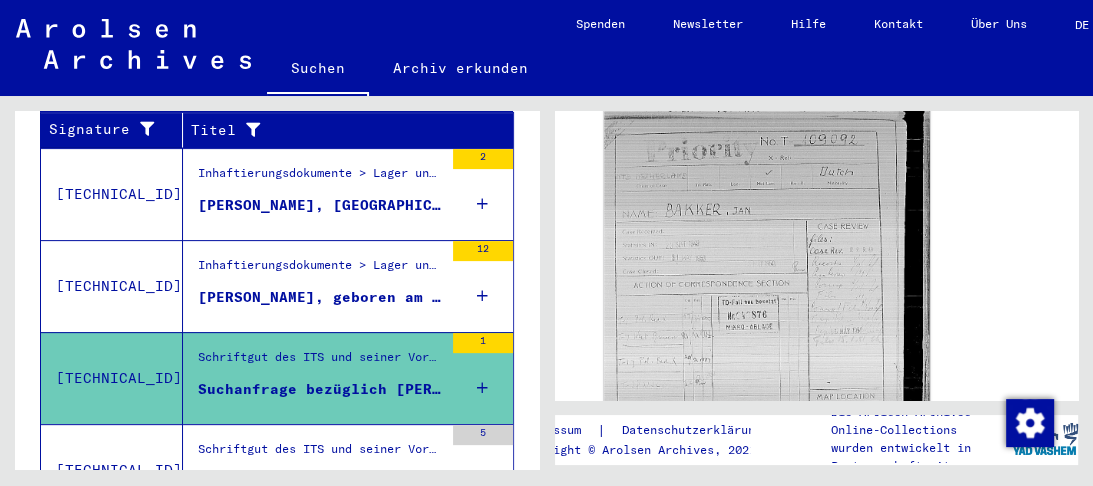 click 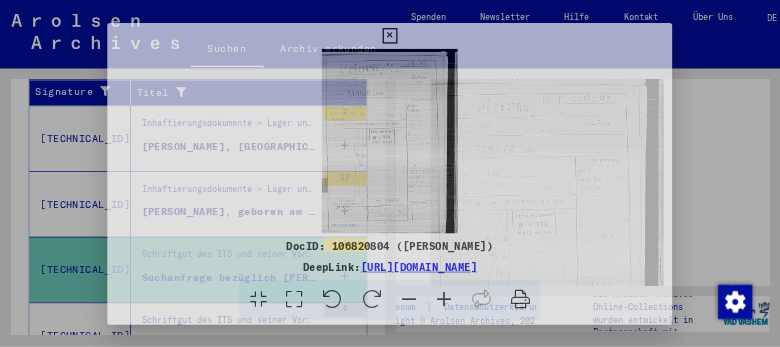 scroll, scrollTop: 474, scrollLeft: 0, axis: vertical 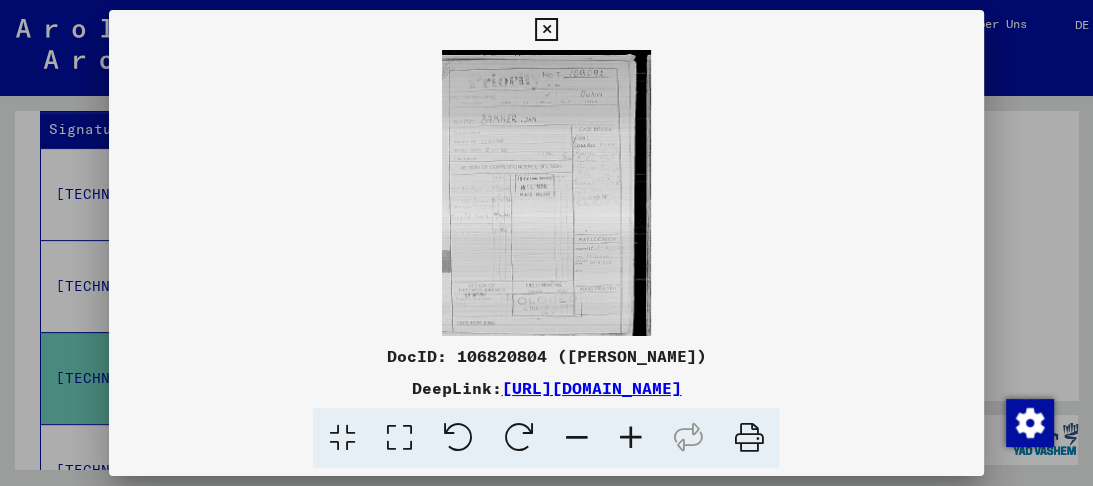 type 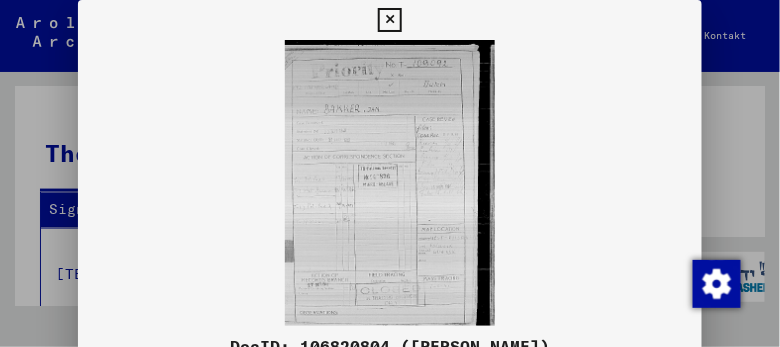 scroll, scrollTop: 489, scrollLeft: 0, axis: vertical 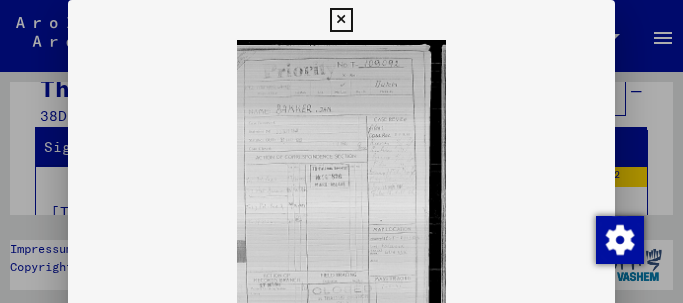 click at bounding box center [341, 183] 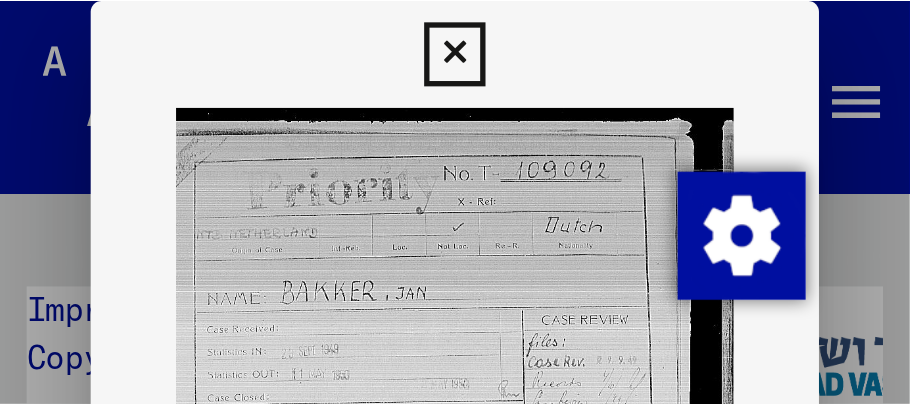scroll, scrollTop: 489, scrollLeft: 0, axis: vertical 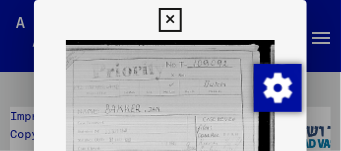 drag, startPoint x: 177, startPoint y: 134, endPoint x: 177, endPoint y: 113, distance: 21 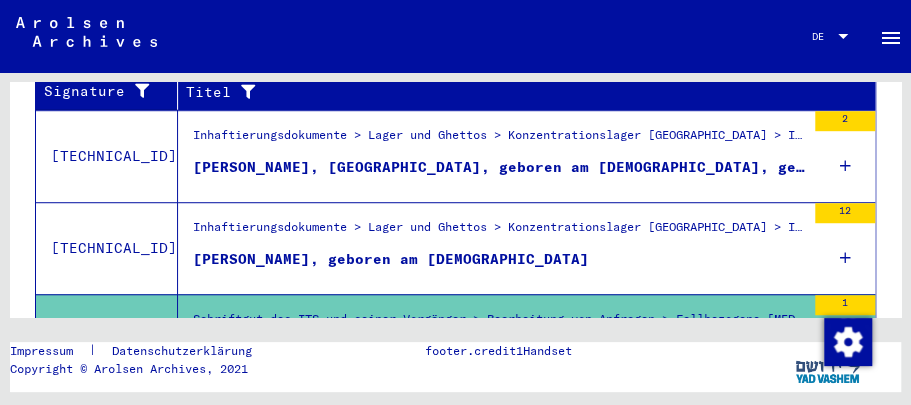 scroll, scrollTop: 489, scrollLeft: 0, axis: vertical 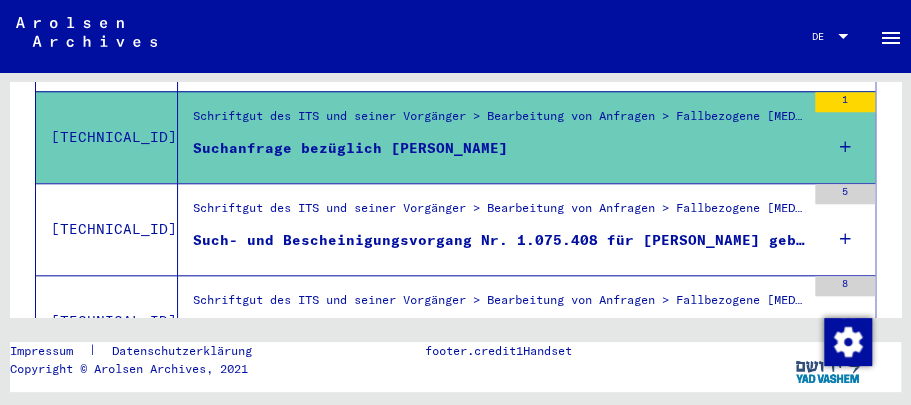 click on "Such- und Bescheinigungsvorgang Nr. 1.075.408 für [PERSON_NAME] geboren [DEMOGRAPHIC_DATA]" at bounding box center [499, 240] 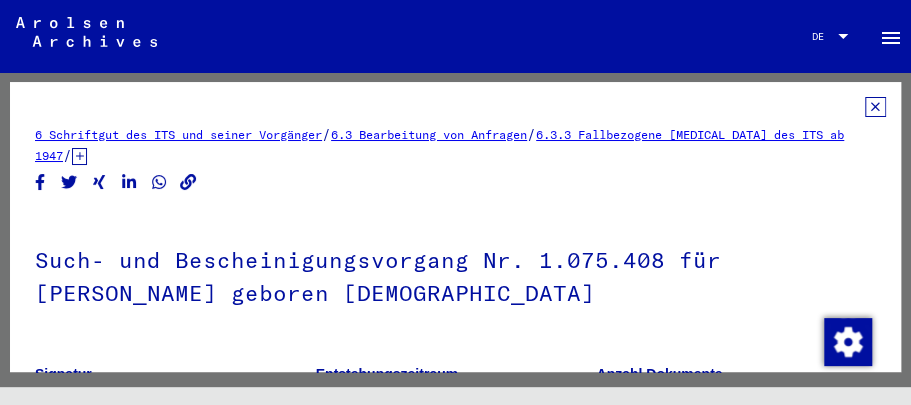 scroll, scrollTop: 0, scrollLeft: 0, axis: both 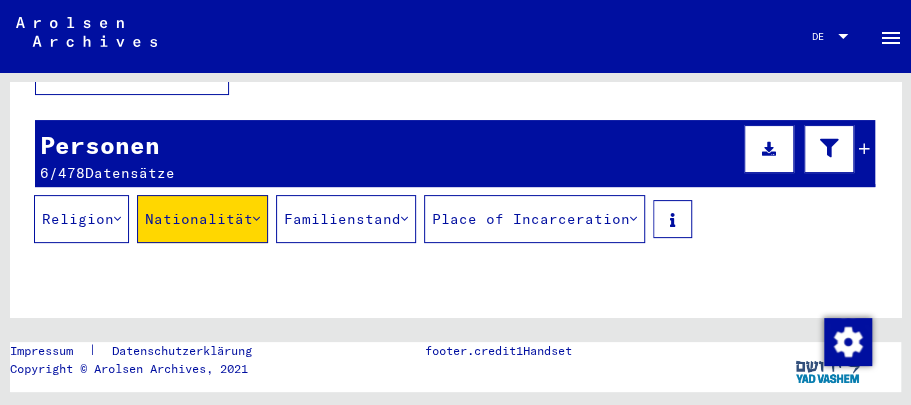 click on "Familienstand" at bounding box center [346, 219] 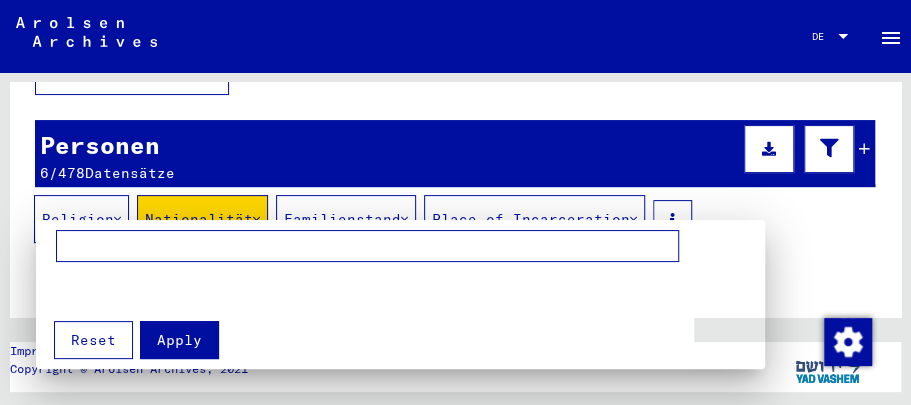 click at bounding box center (455, 202) 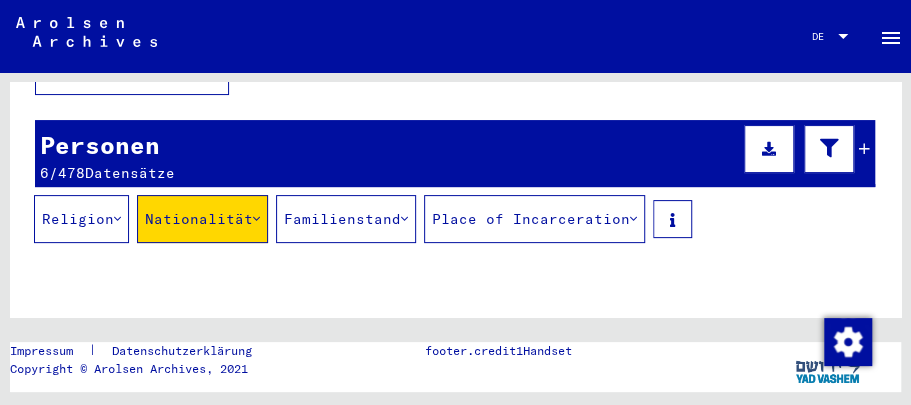 click at bounding box center [633, 219] 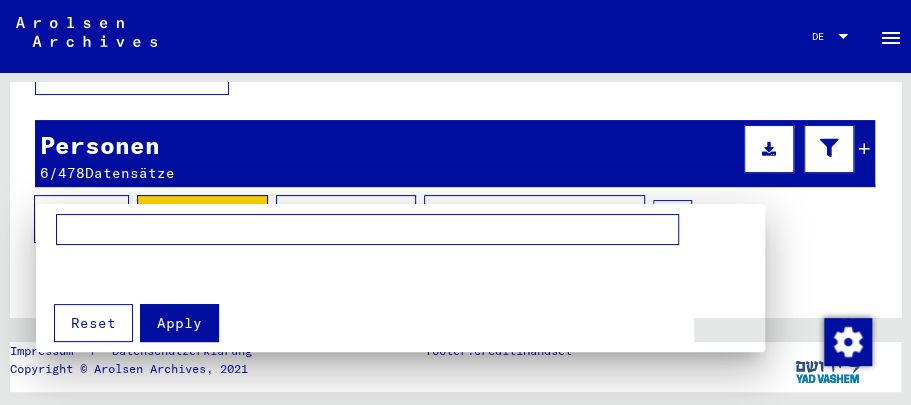 click at bounding box center (367, 230) 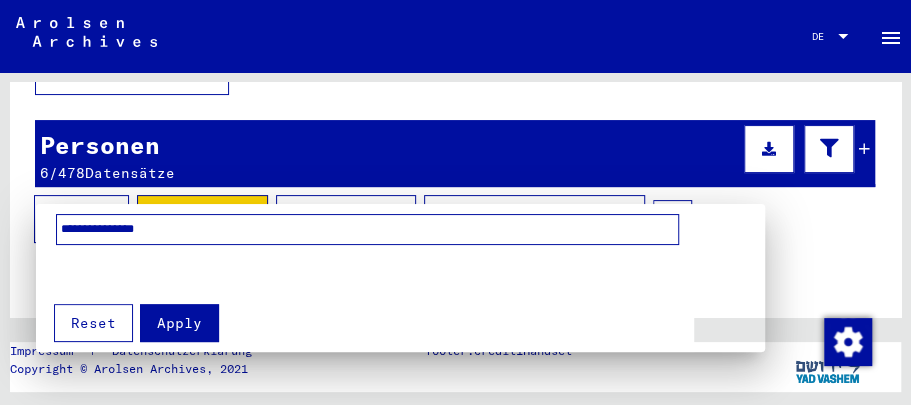 type on "**********" 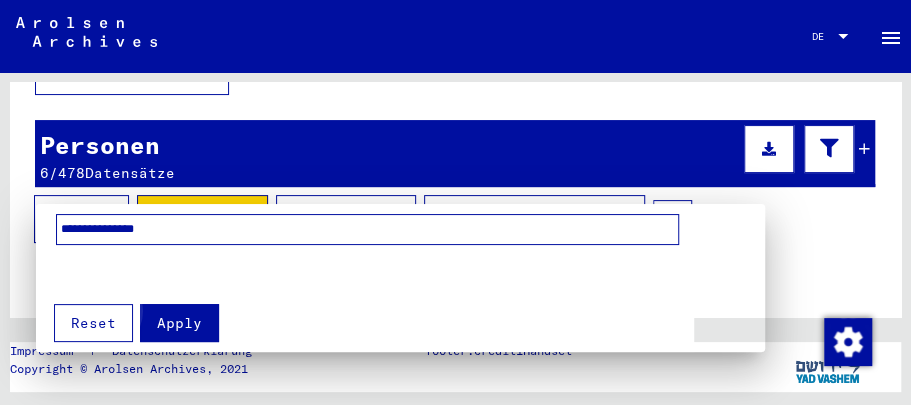 click on "Apply" at bounding box center [179, 323] 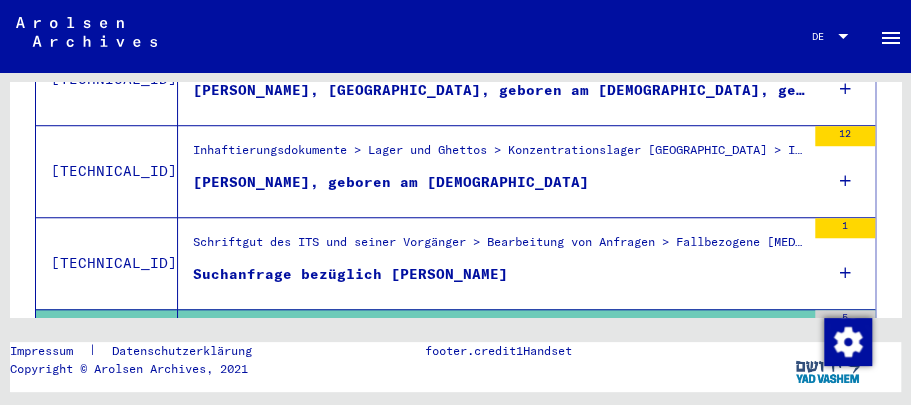 scroll, scrollTop: 578, scrollLeft: 0, axis: vertical 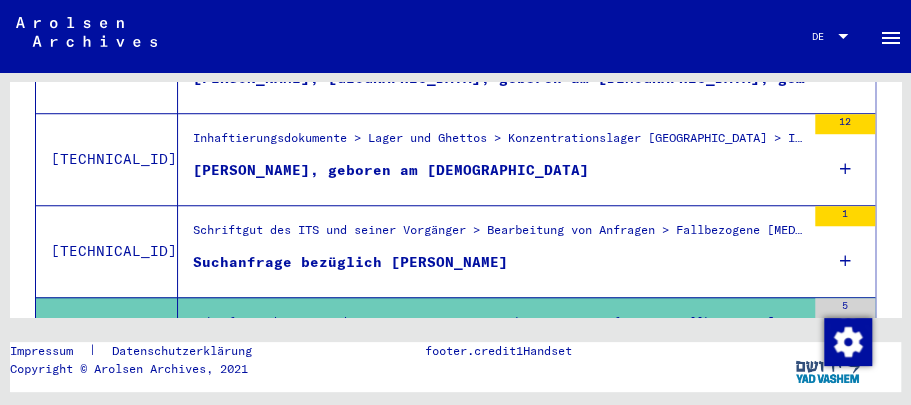 click on "Schriftgut des ITS und seiner Vorgänger > Bearbeitung von Anfragen > Fallbezogene [MEDICAL_DATA] des ITS ab 1947 > Mikroablage von T/D-Fällen > Vorgänge mit Ablagenummern von 40501 bis 41000" at bounding box center [499, 236] 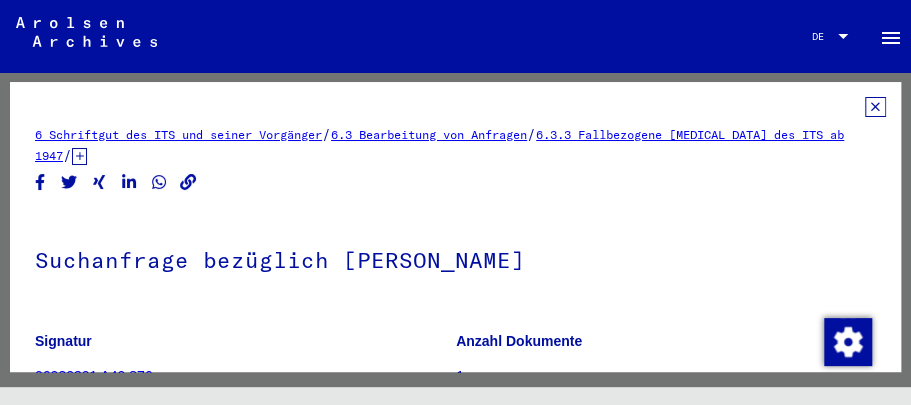 scroll, scrollTop: 0, scrollLeft: 0, axis: both 